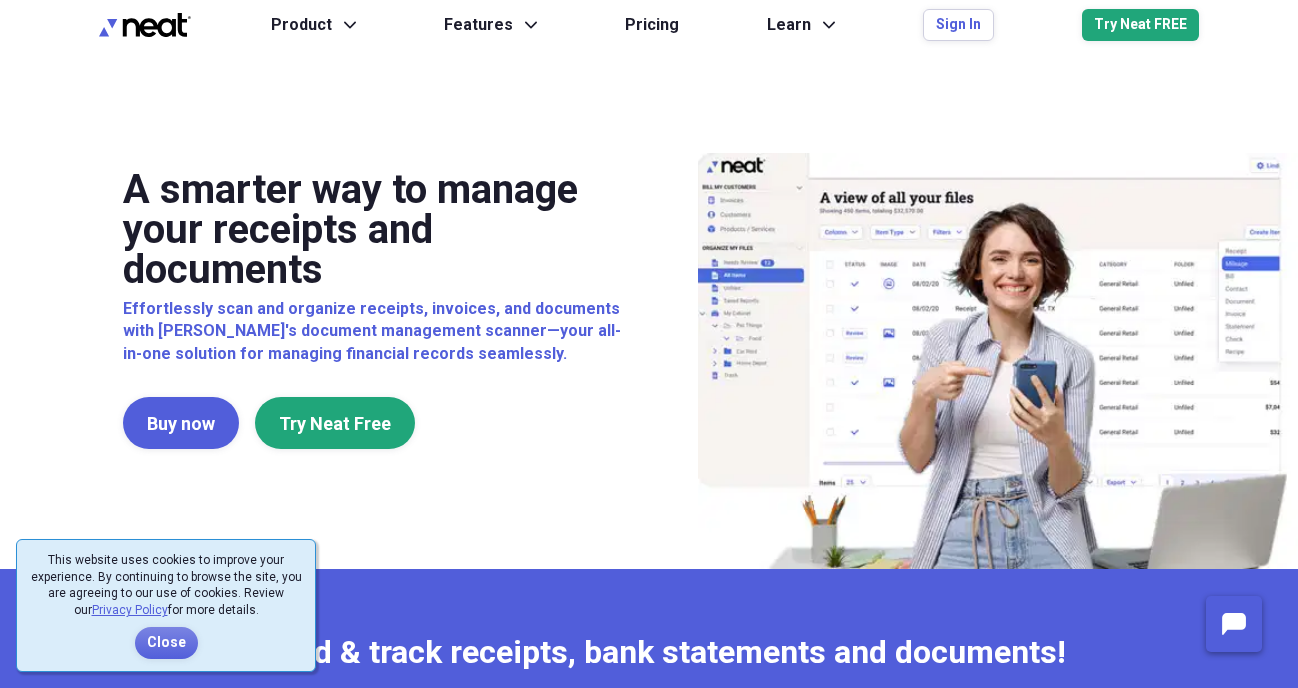 scroll, scrollTop: 0, scrollLeft: 0, axis: both 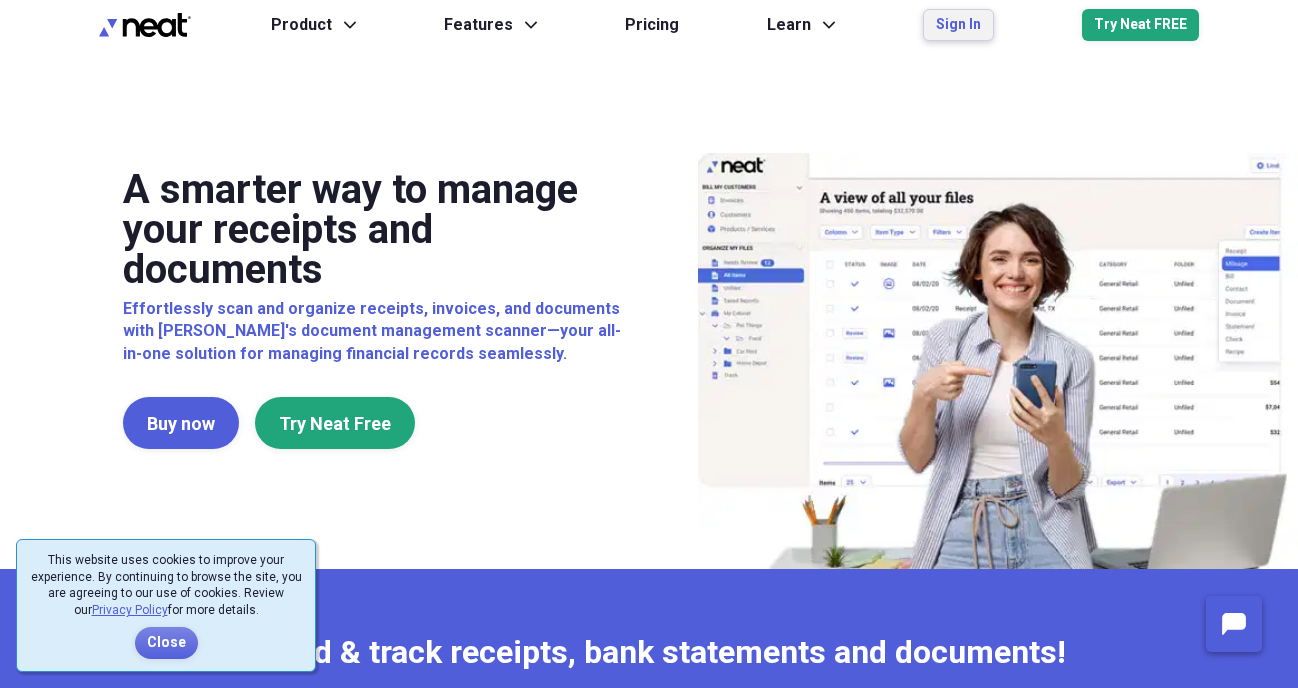 click on "Sign In" at bounding box center [958, 25] 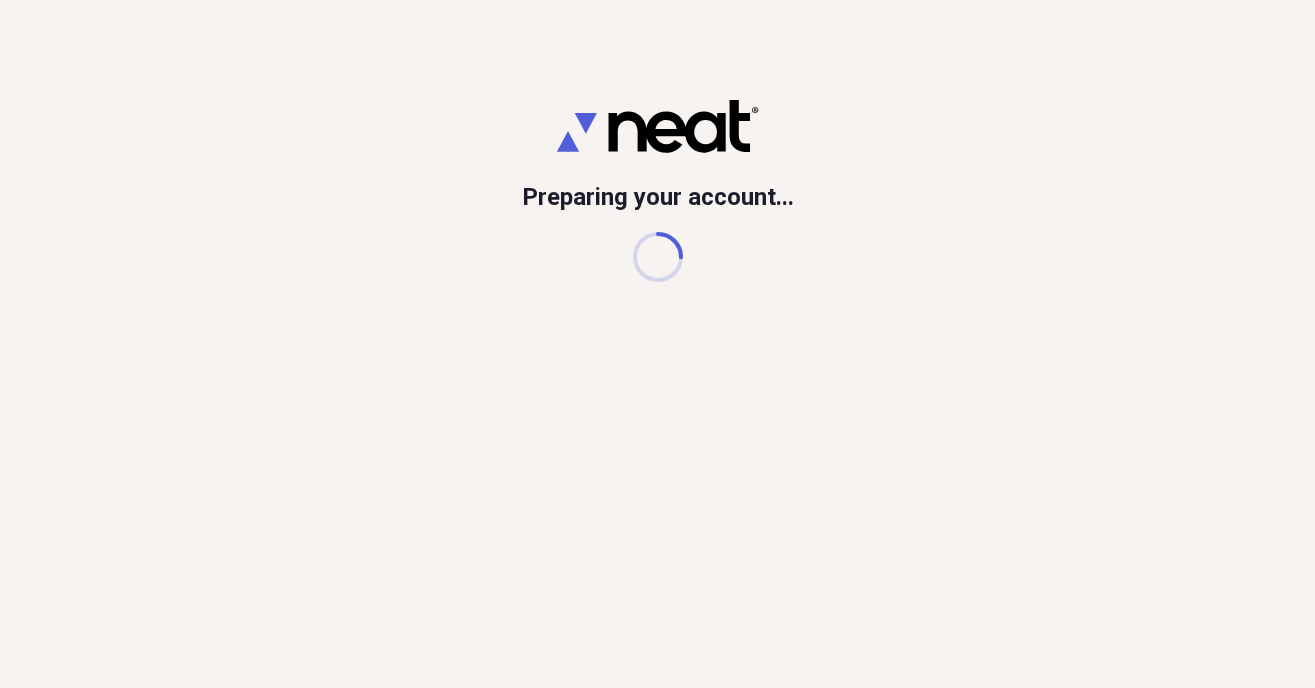 scroll, scrollTop: 0, scrollLeft: 0, axis: both 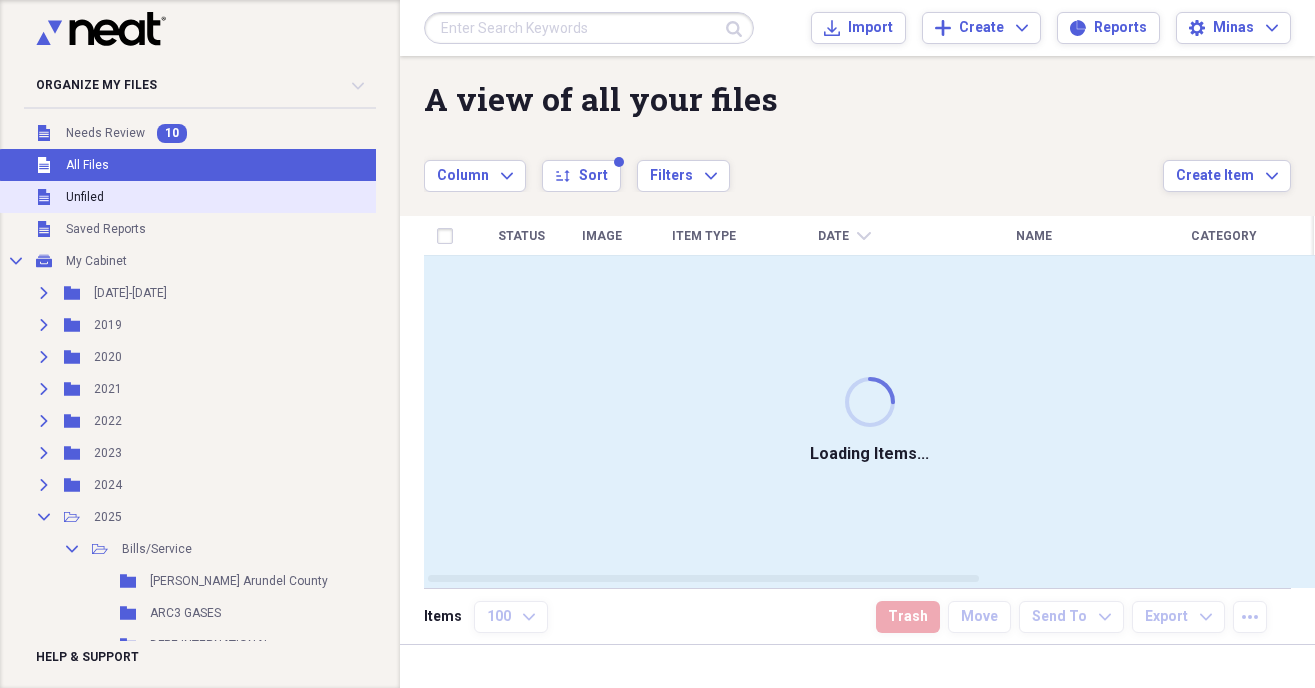 click on "Unfiled Unfiled" at bounding box center (273, 197) 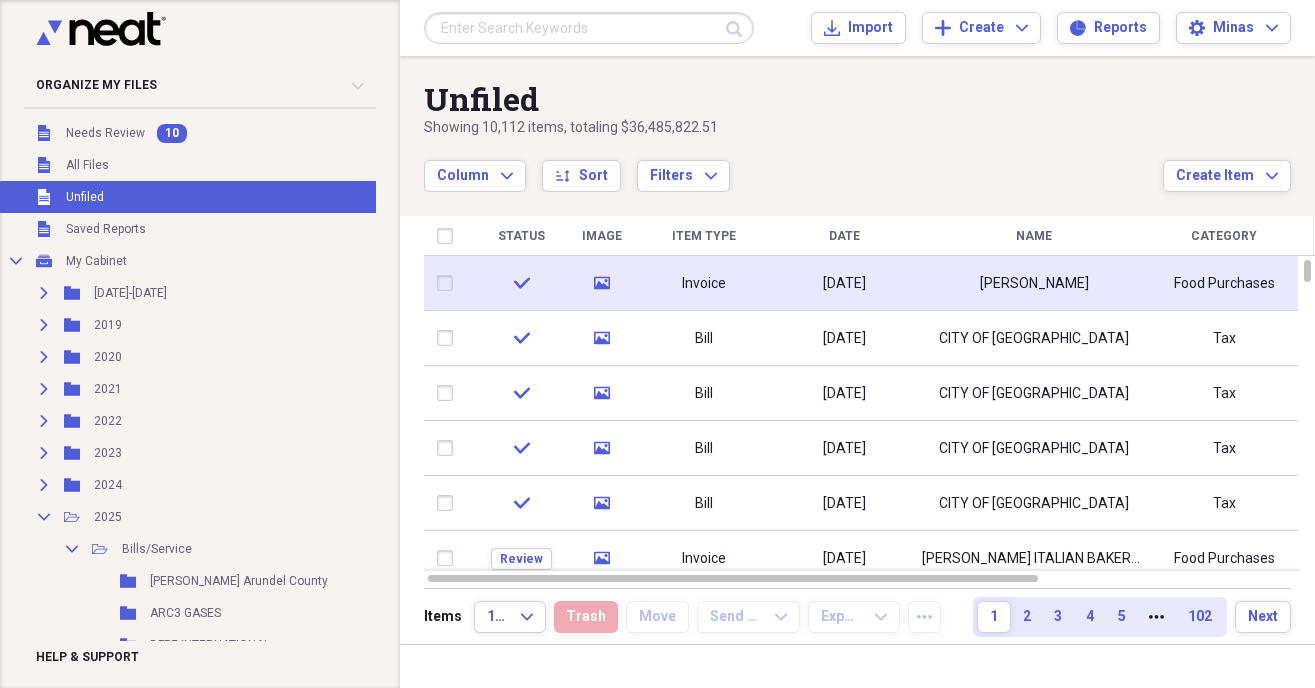 click on "Invoice" at bounding box center [704, 284] 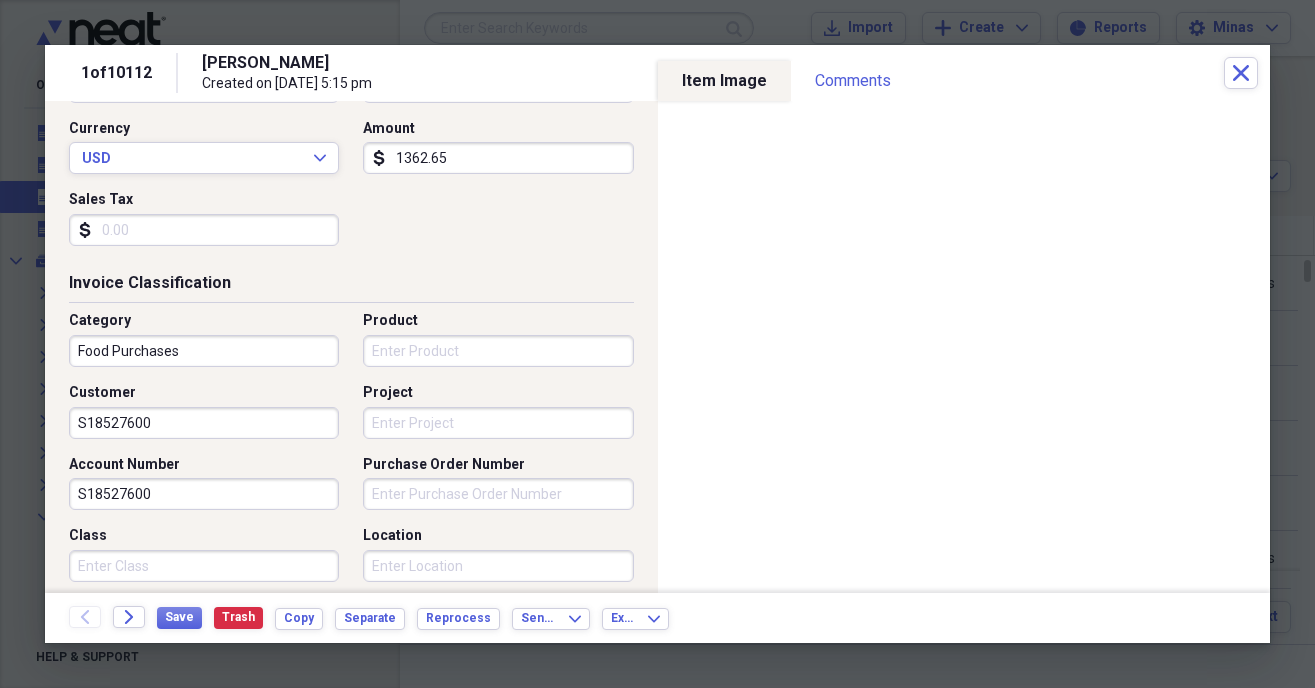 scroll, scrollTop: 0, scrollLeft: 0, axis: both 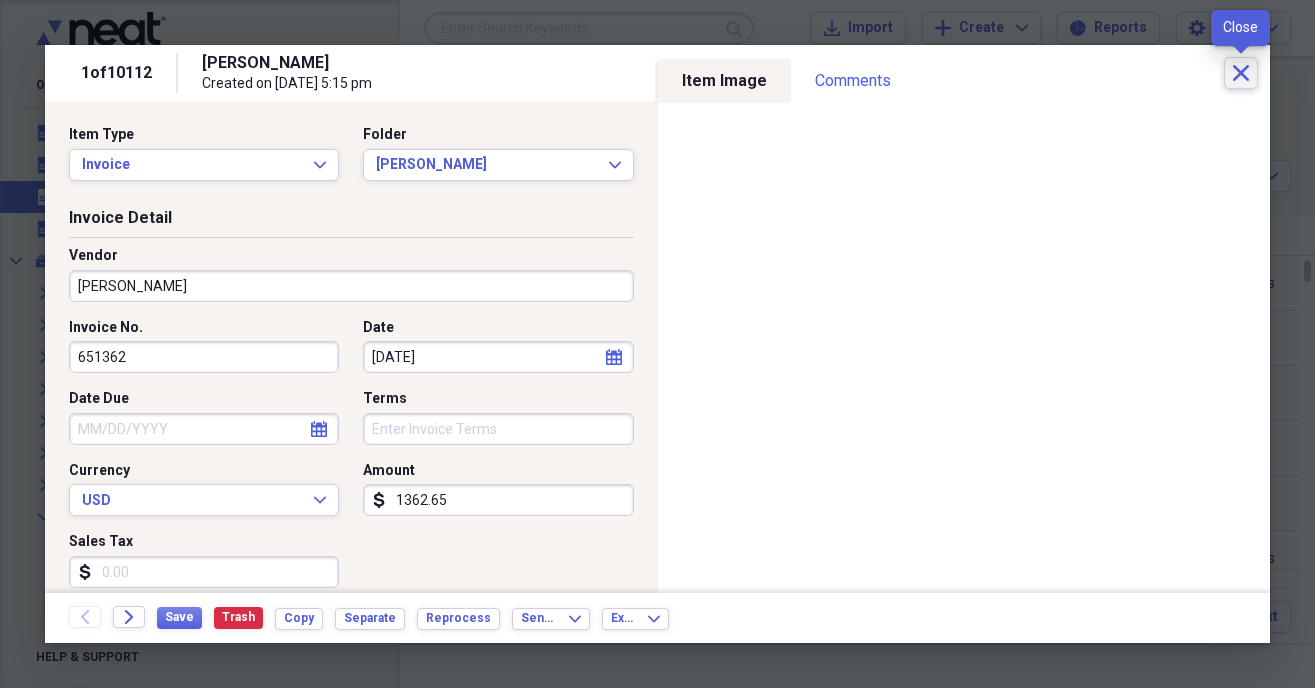 click on "Close" 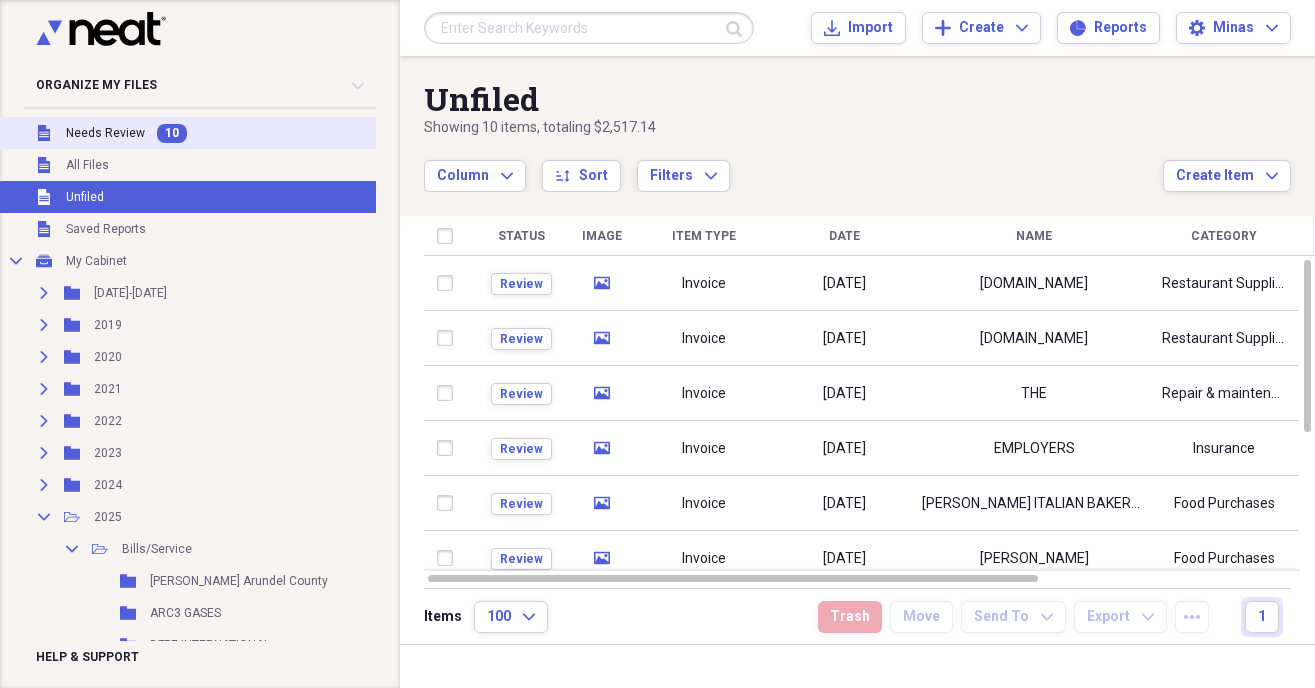 click on "Needs Review" at bounding box center (105, 133) 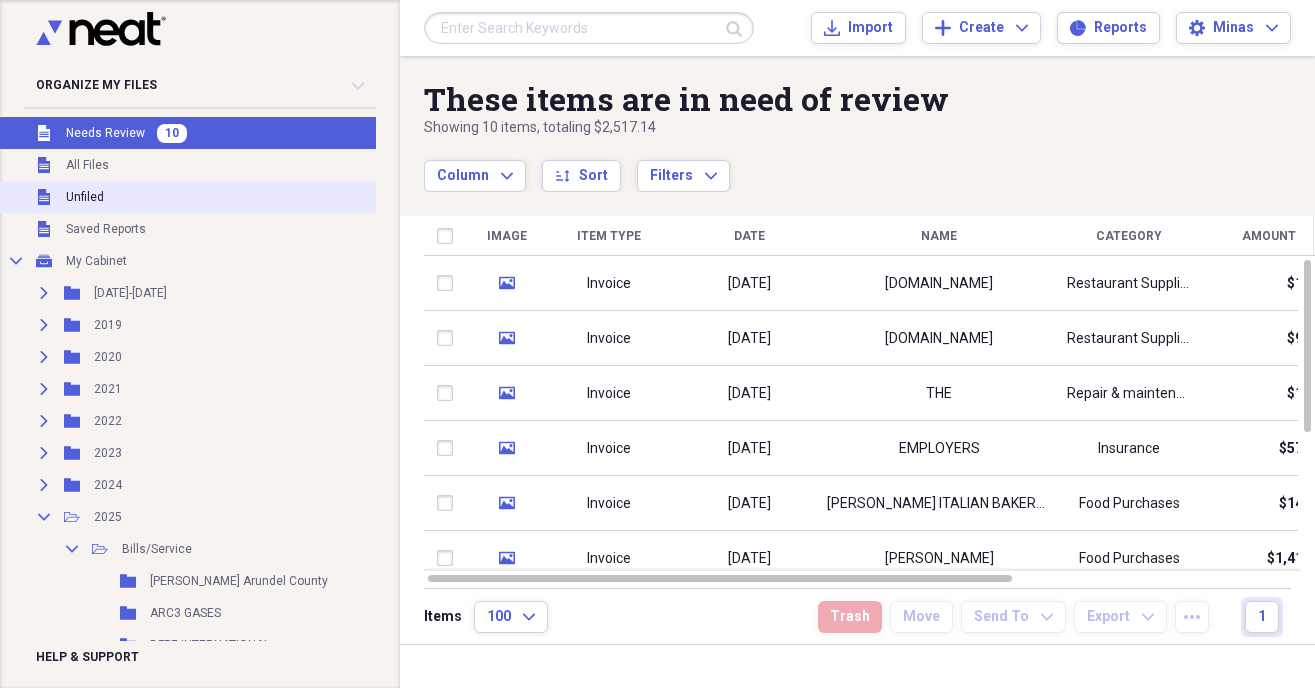 click on "Unfiled Unfiled" at bounding box center (273, 197) 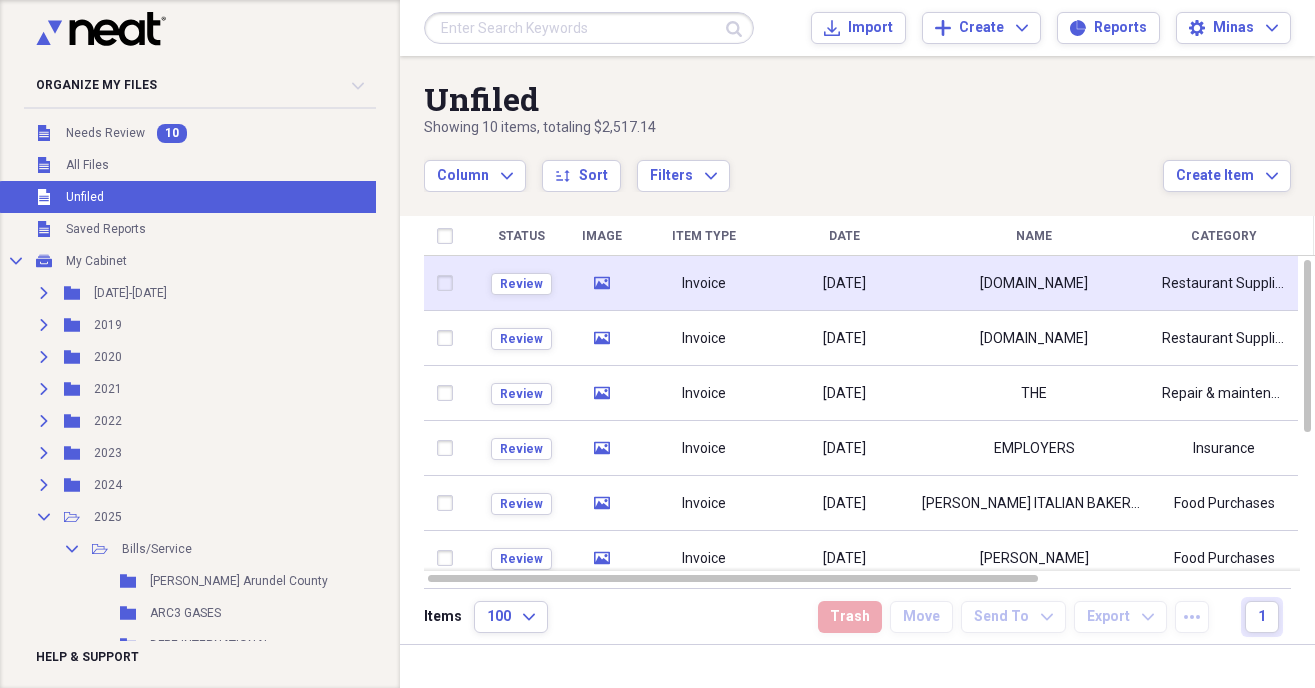 click on "[DOMAIN_NAME]" at bounding box center [1034, 283] 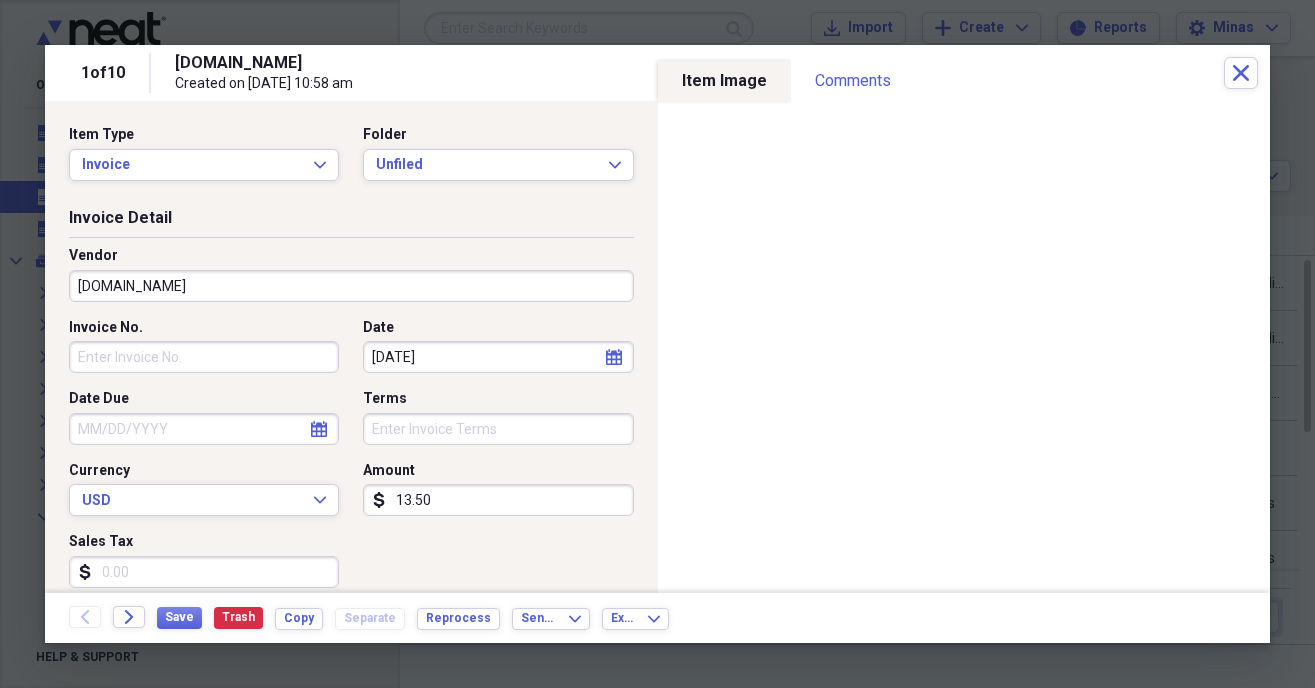 click on "Invoice No." at bounding box center [204, 357] 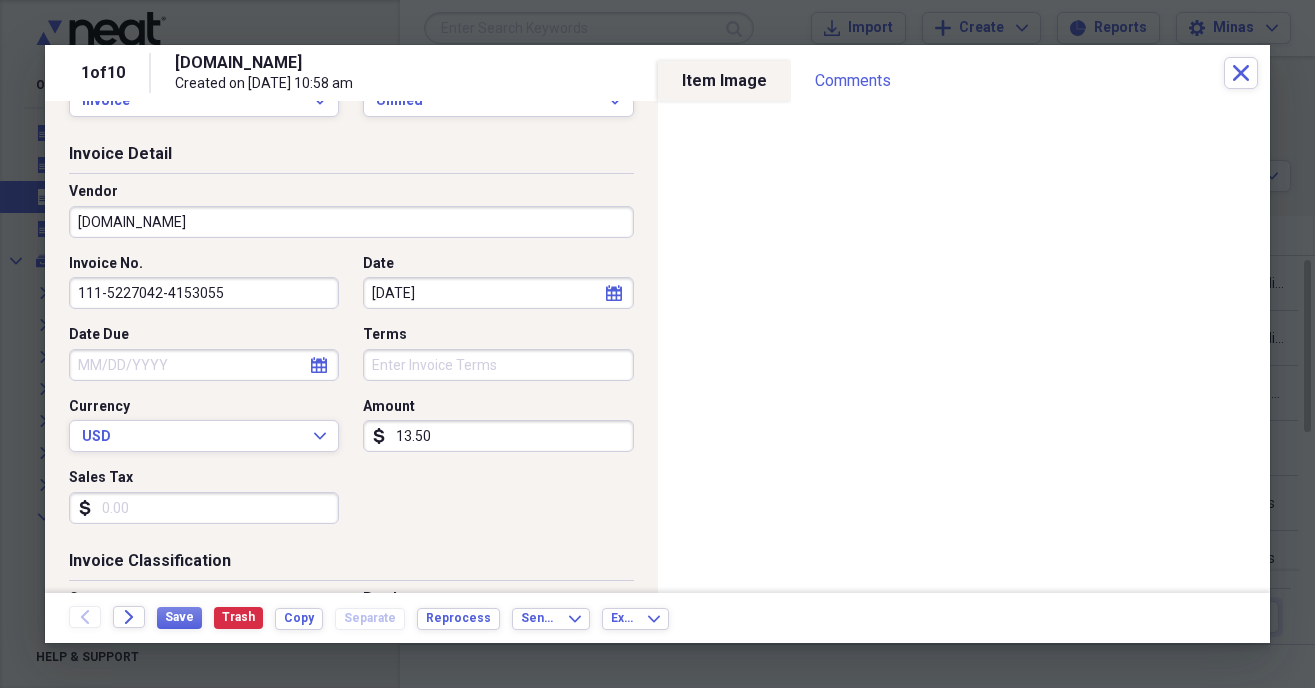 scroll, scrollTop: 114, scrollLeft: 0, axis: vertical 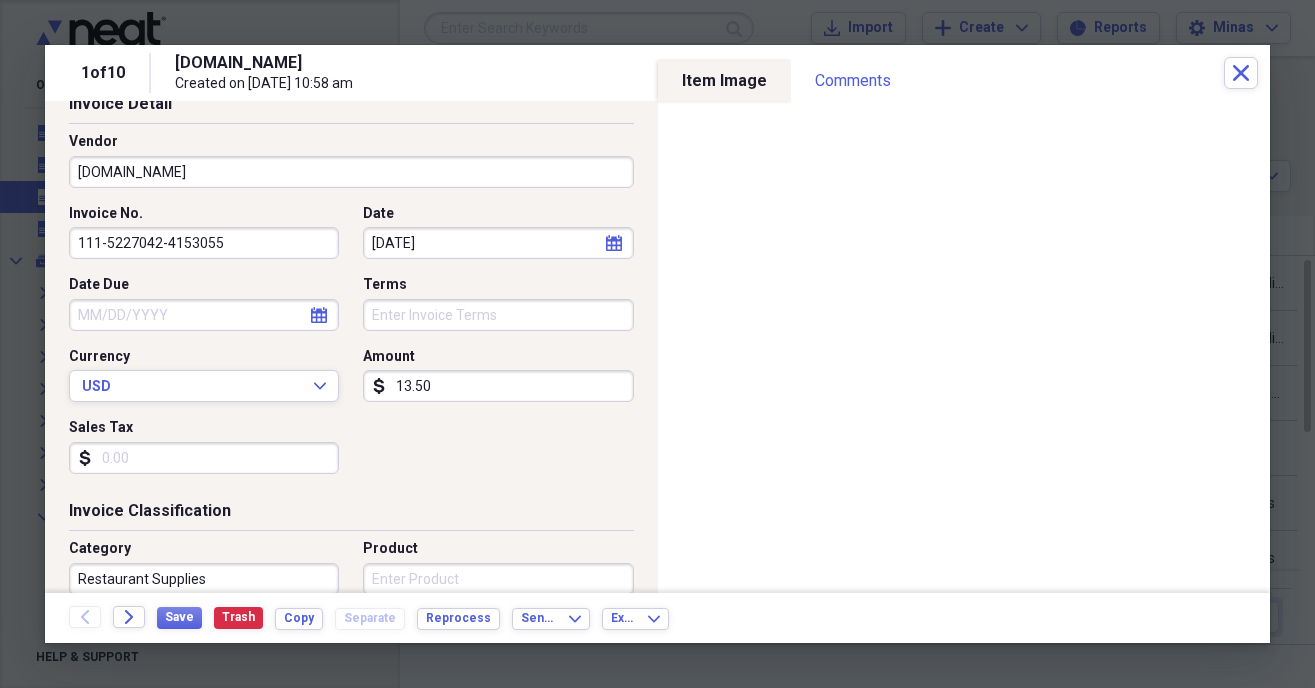 type on "111-5227042-4153055" 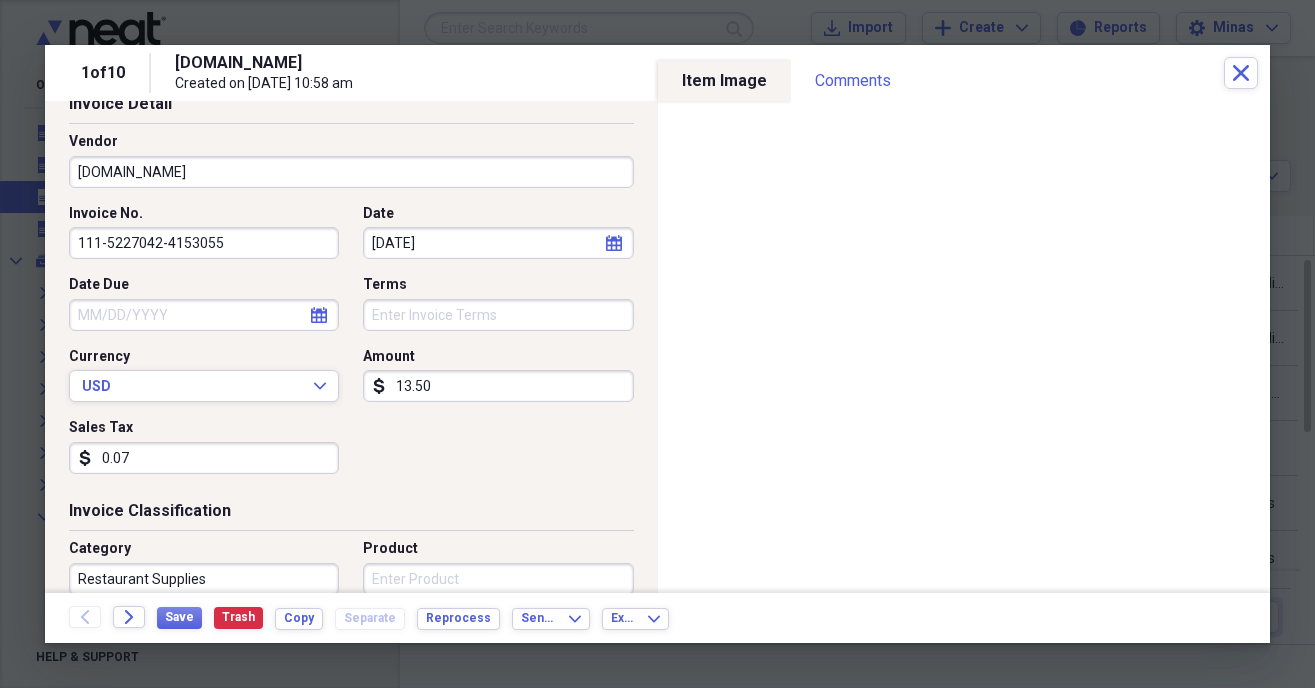 type on "0.76" 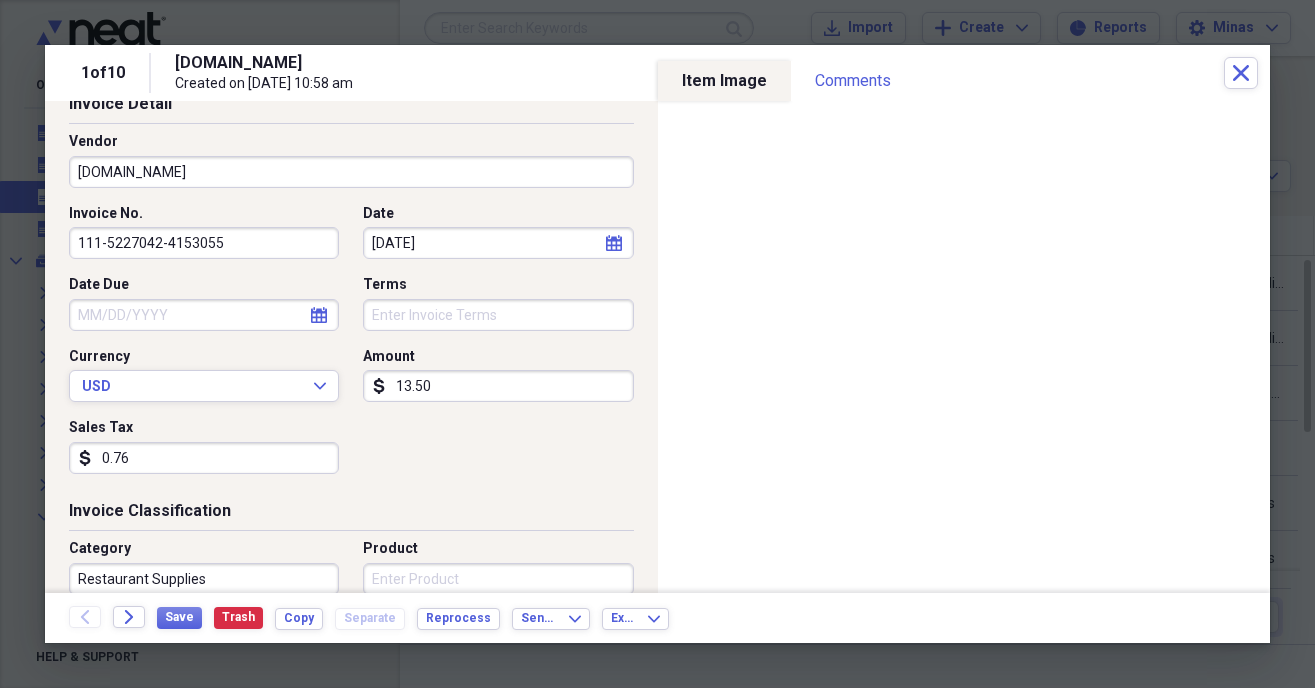 scroll, scrollTop: 228, scrollLeft: 0, axis: vertical 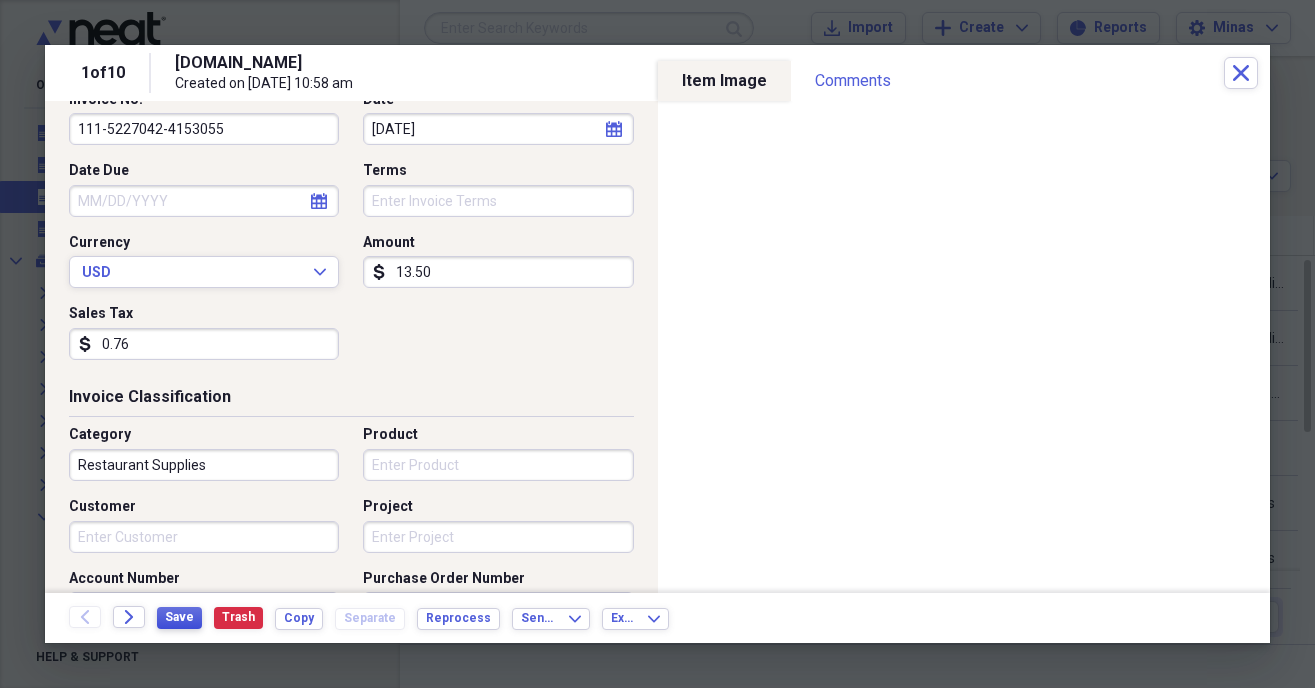 click on "Save" at bounding box center (179, 617) 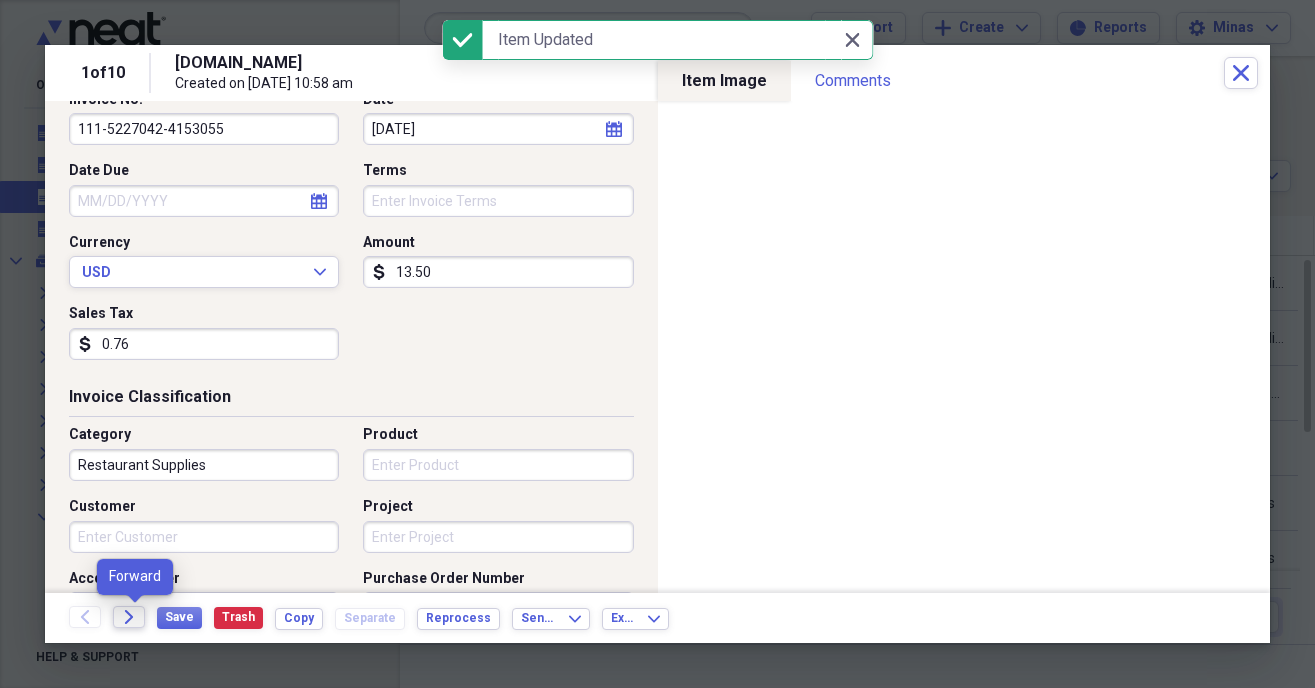 click on "Forward" 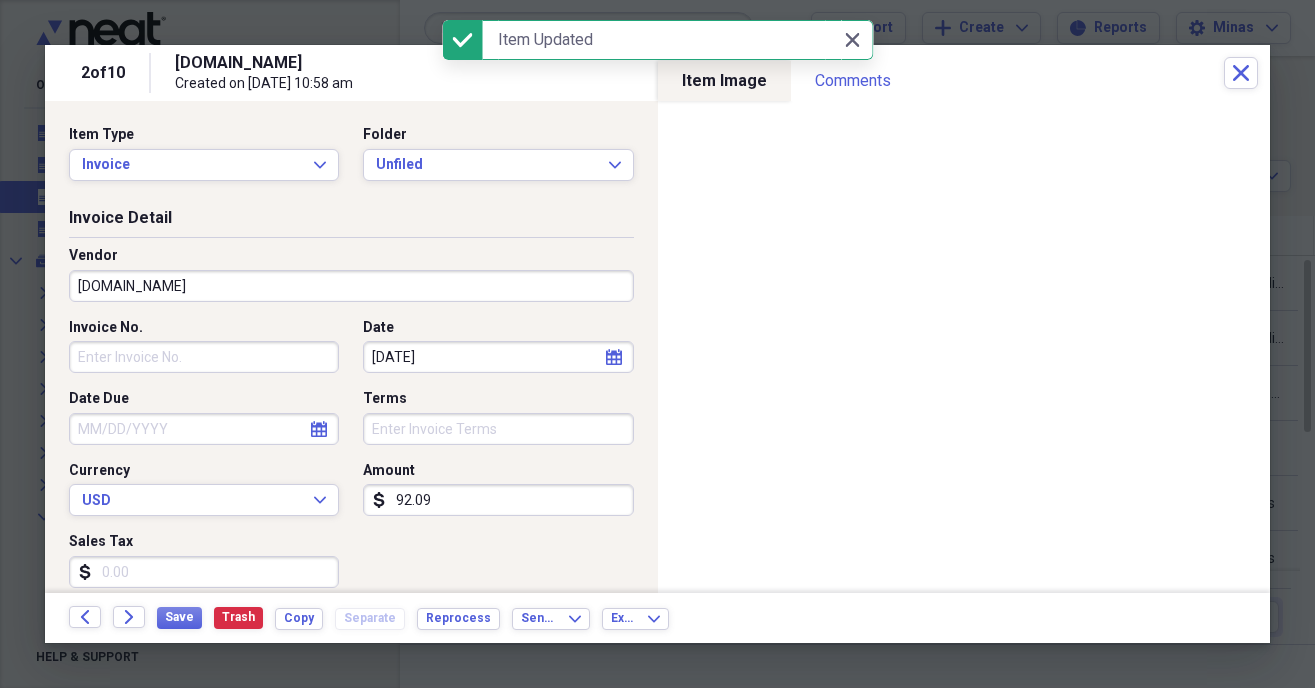 click on "Invoice No." at bounding box center (204, 357) 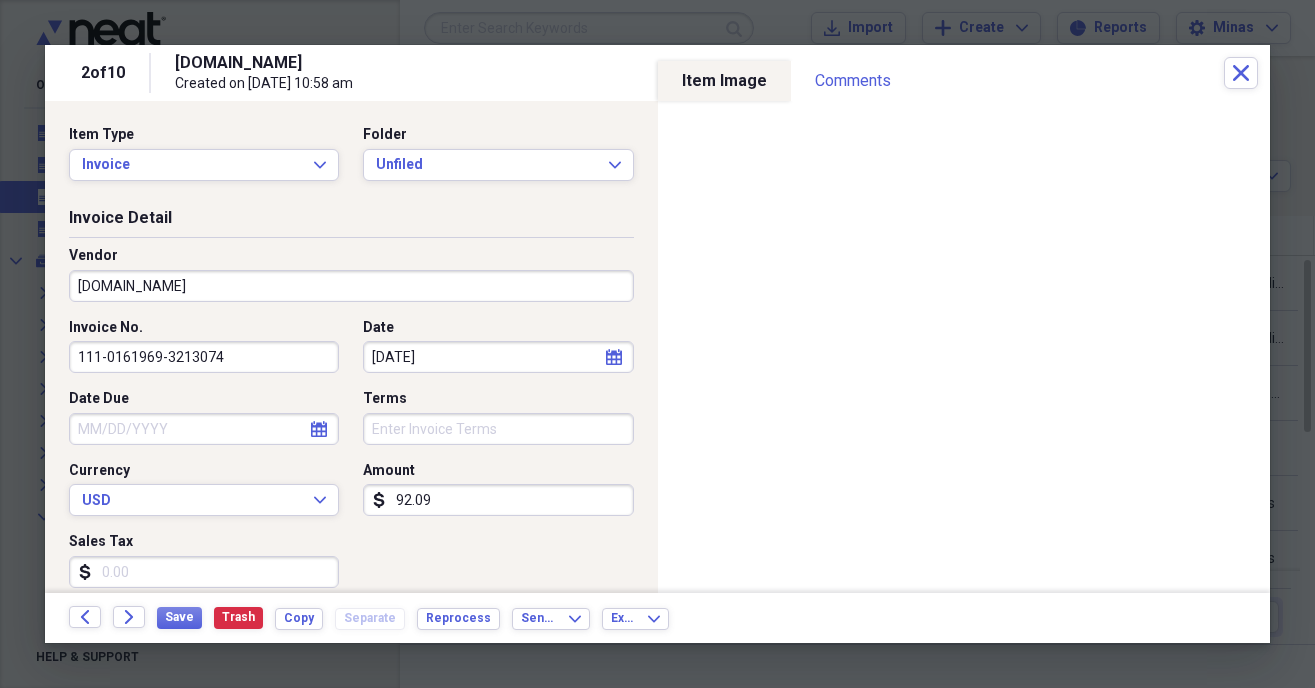 type on "111-0161969-3213074" 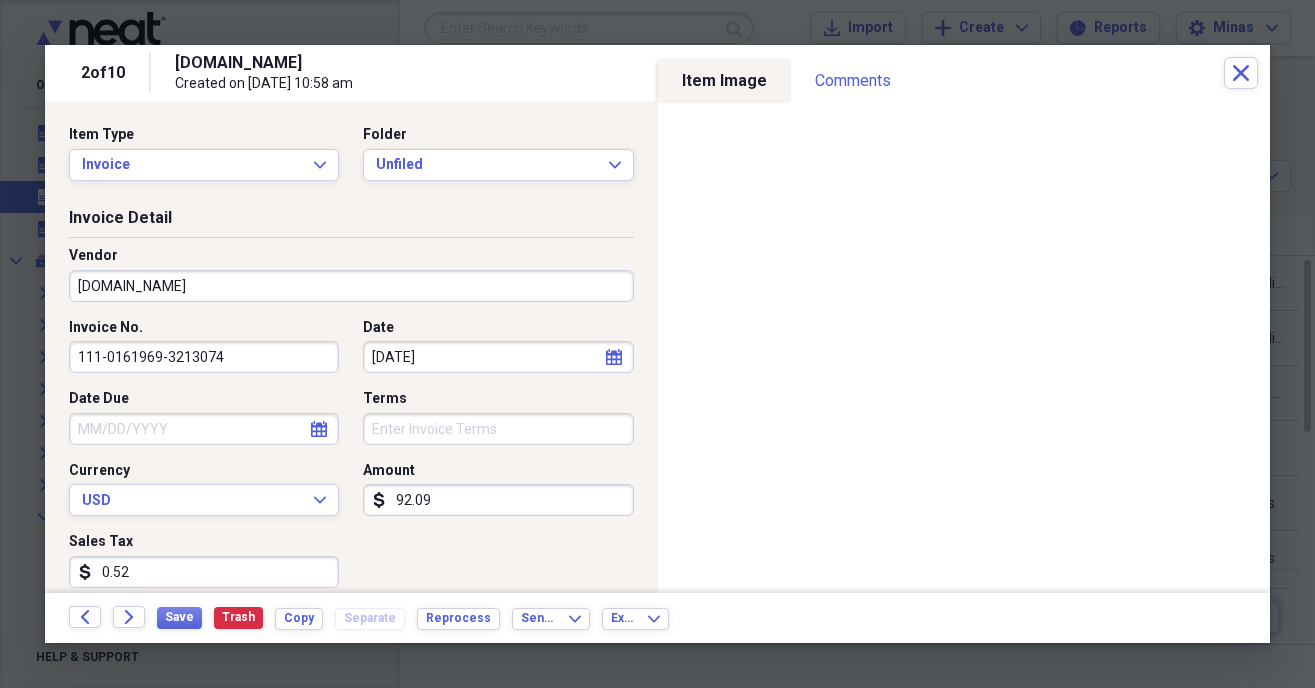 type on "5.21" 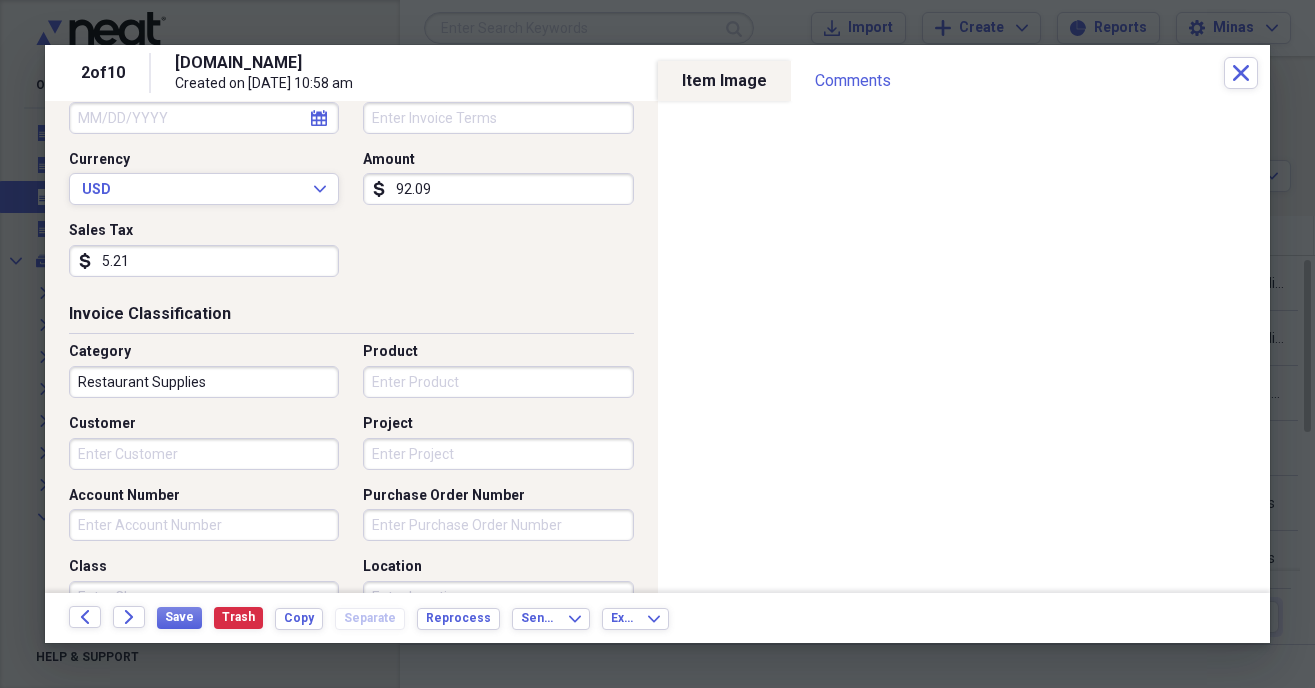 scroll, scrollTop: 342, scrollLeft: 0, axis: vertical 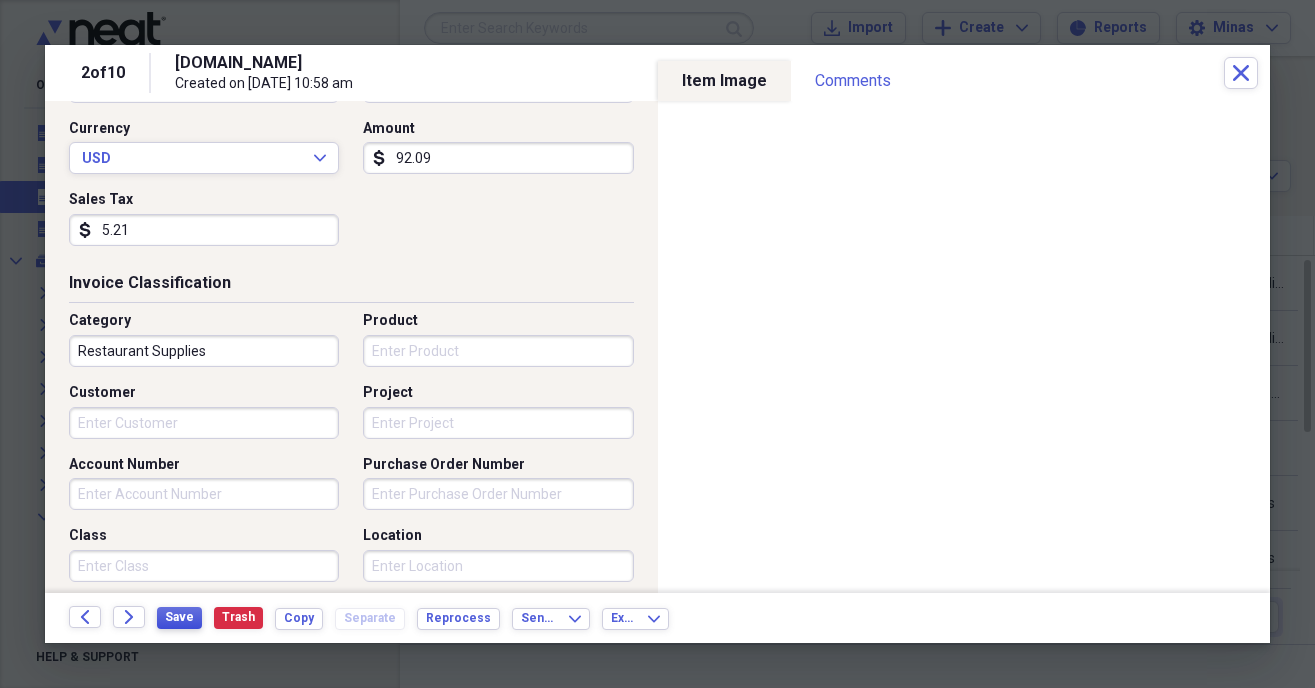 click on "Save" at bounding box center [179, 617] 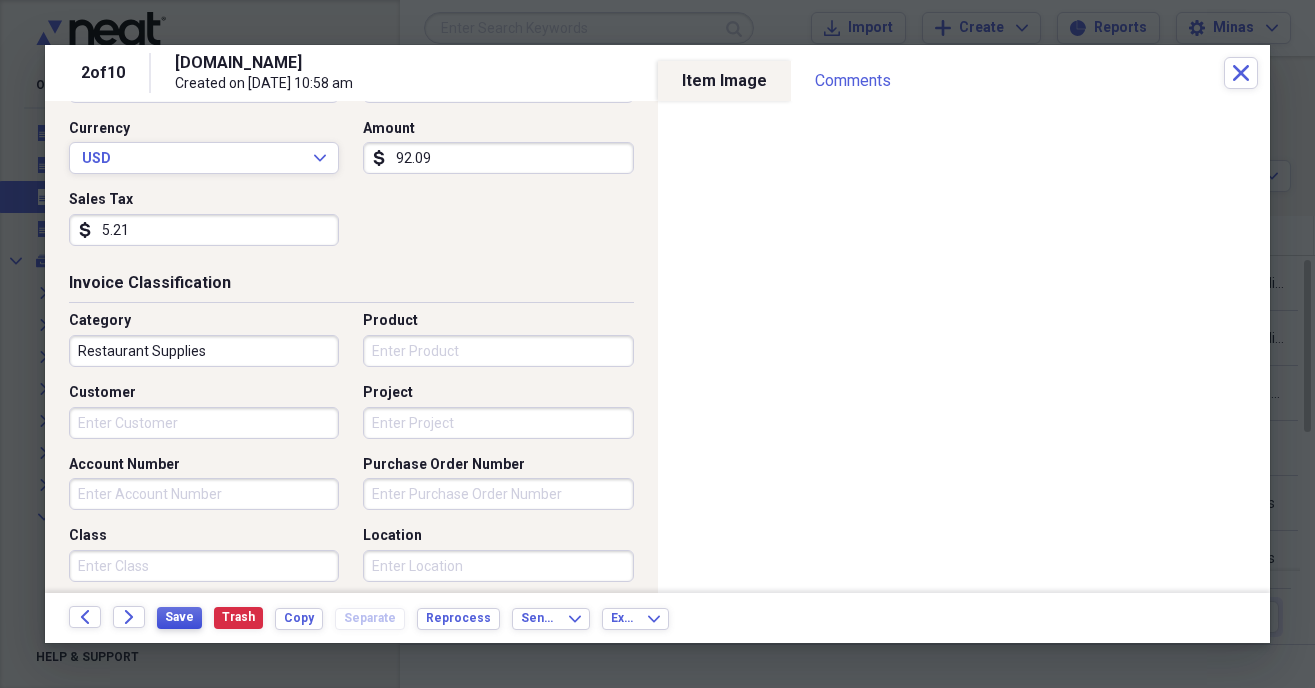 click on "Save" at bounding box center [179, 618] 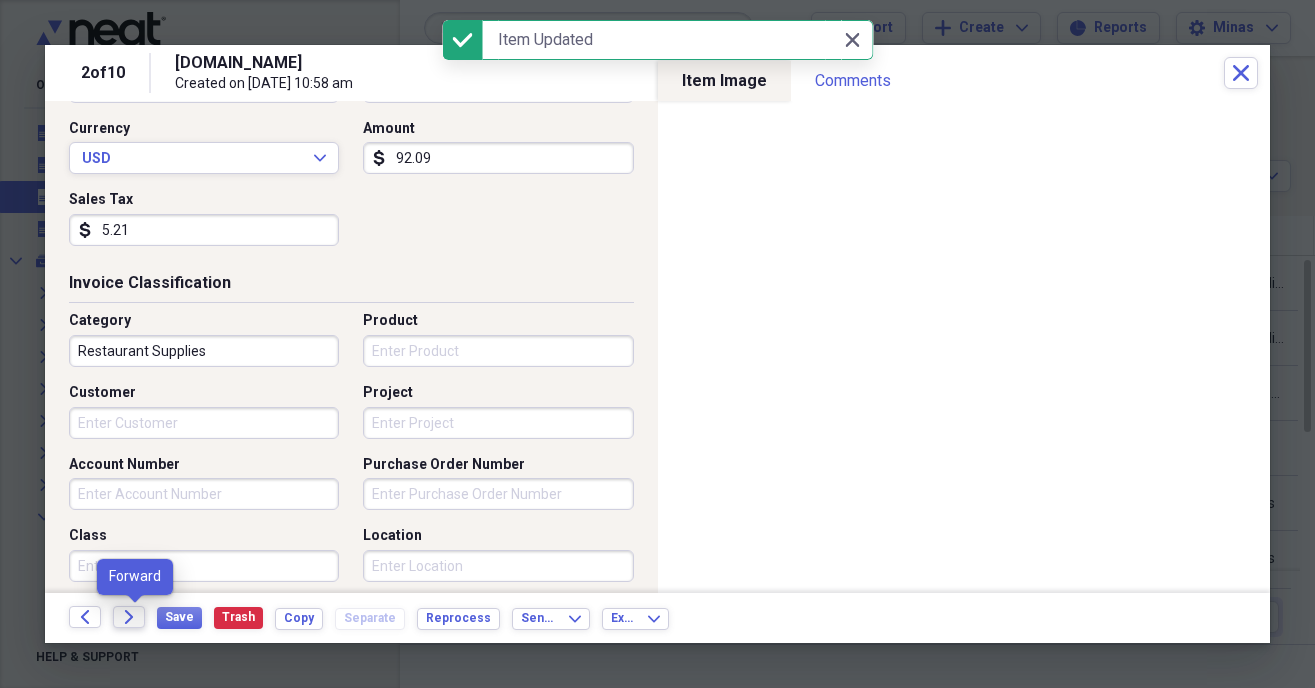 click 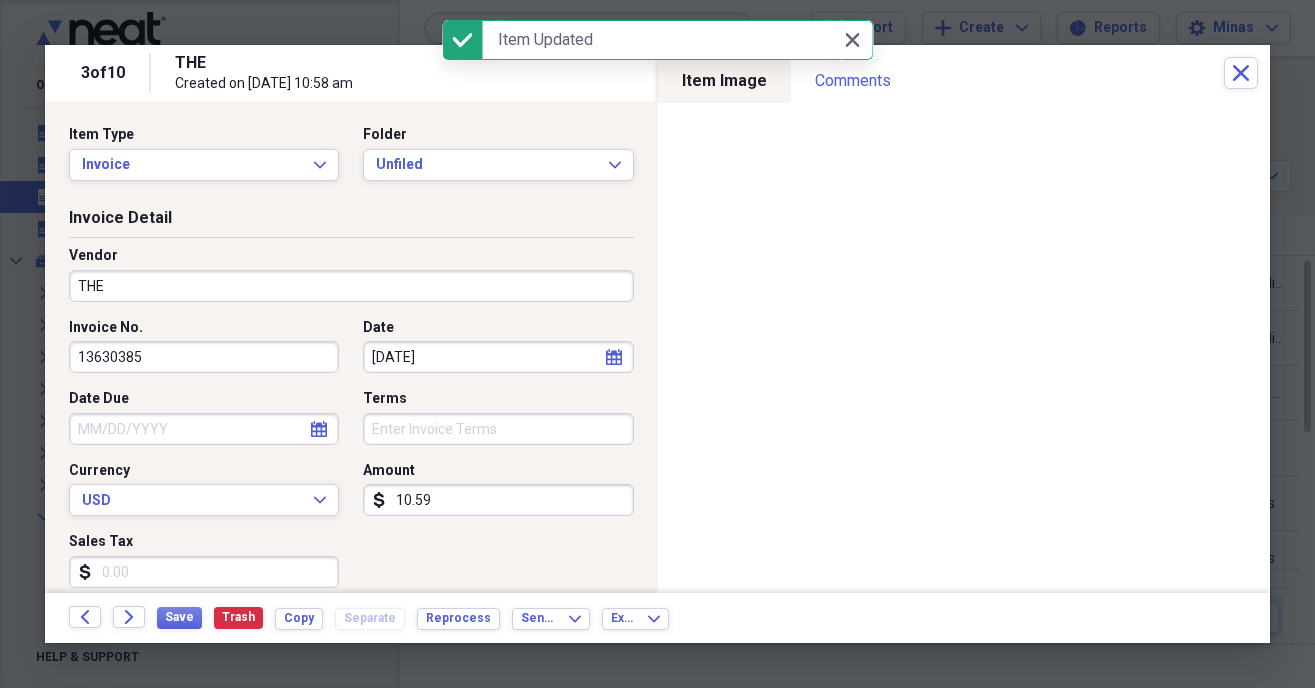 click on "THE" at bounding box center (351, 286) 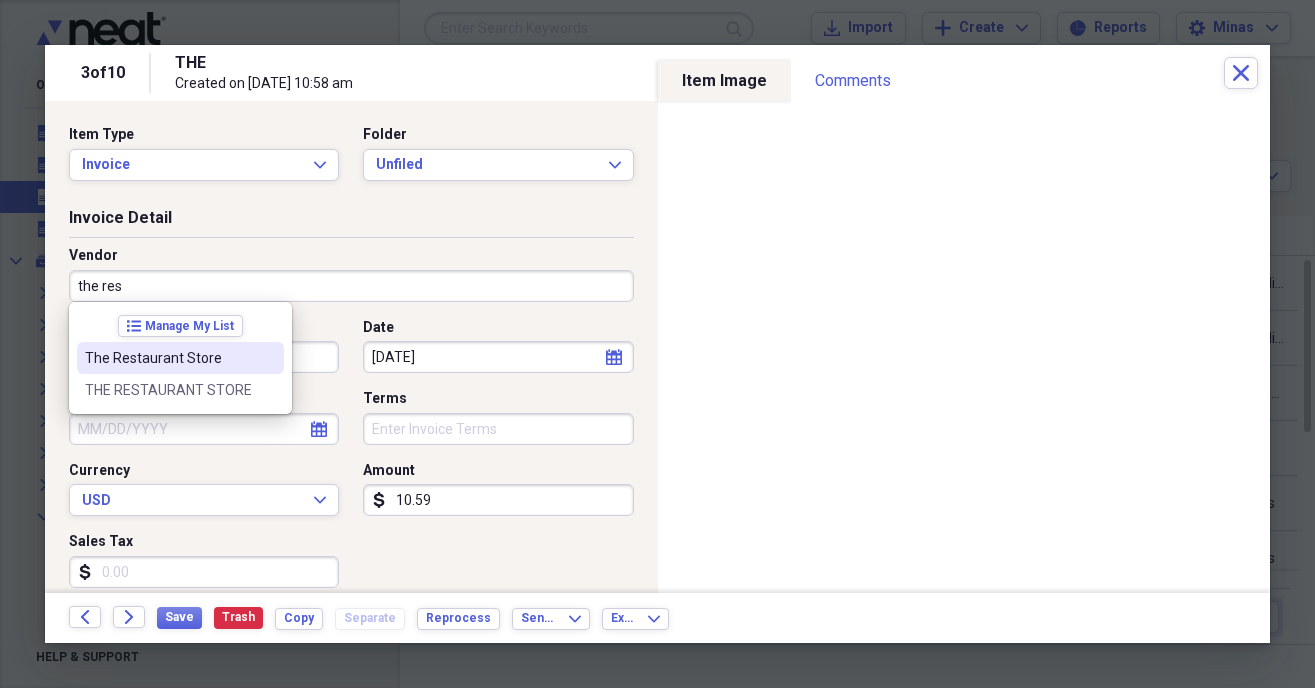 click on "The Restaurant Store" at bounding box center (168, 358) 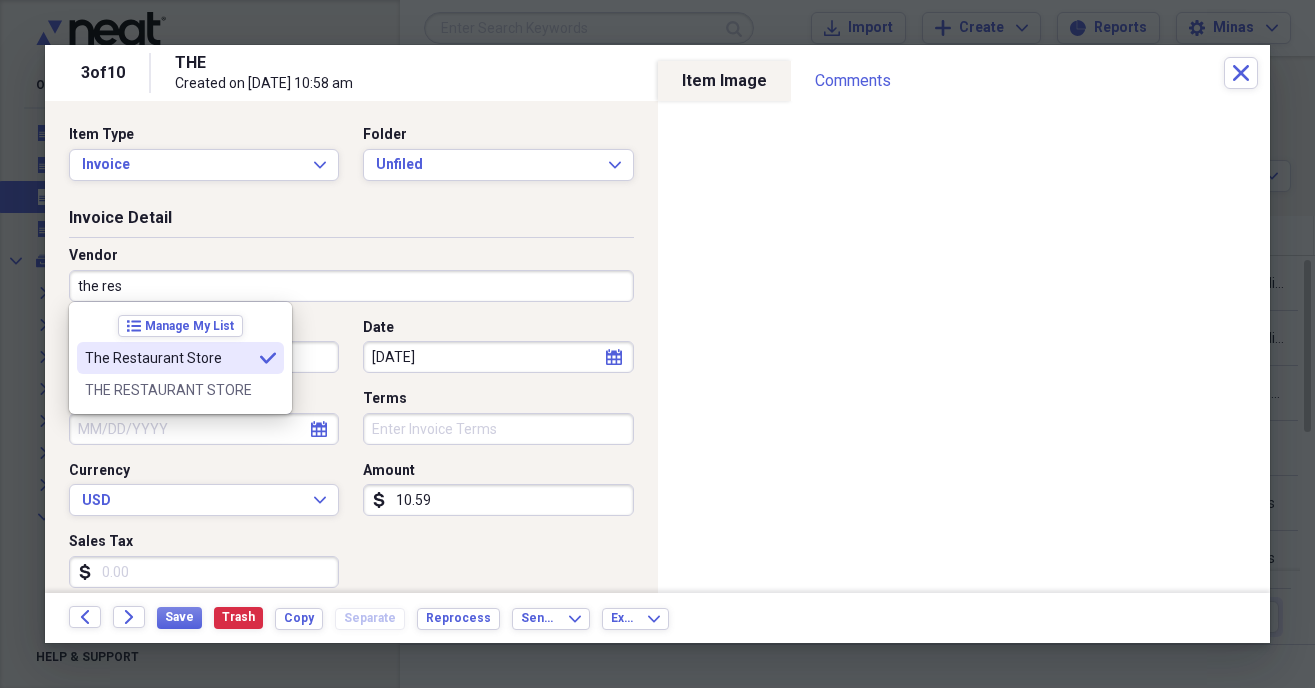 type on "The Restaurant Store" 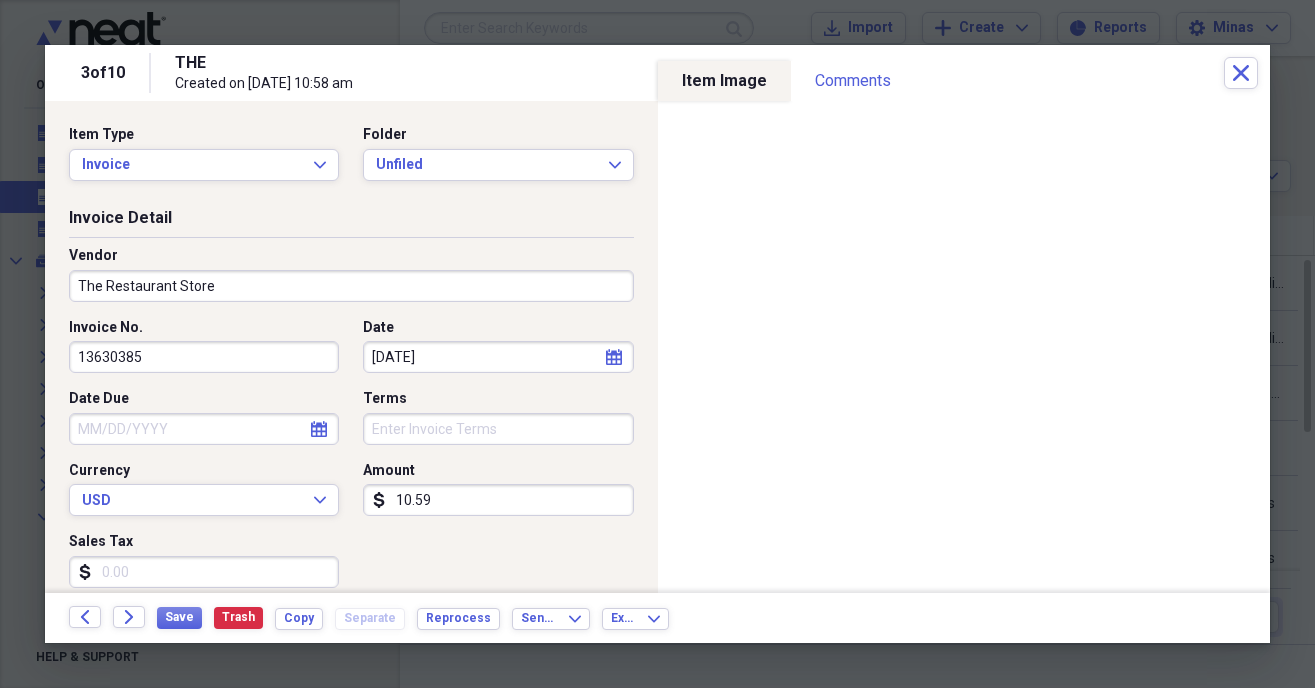 type on "Restaurant Supplies" 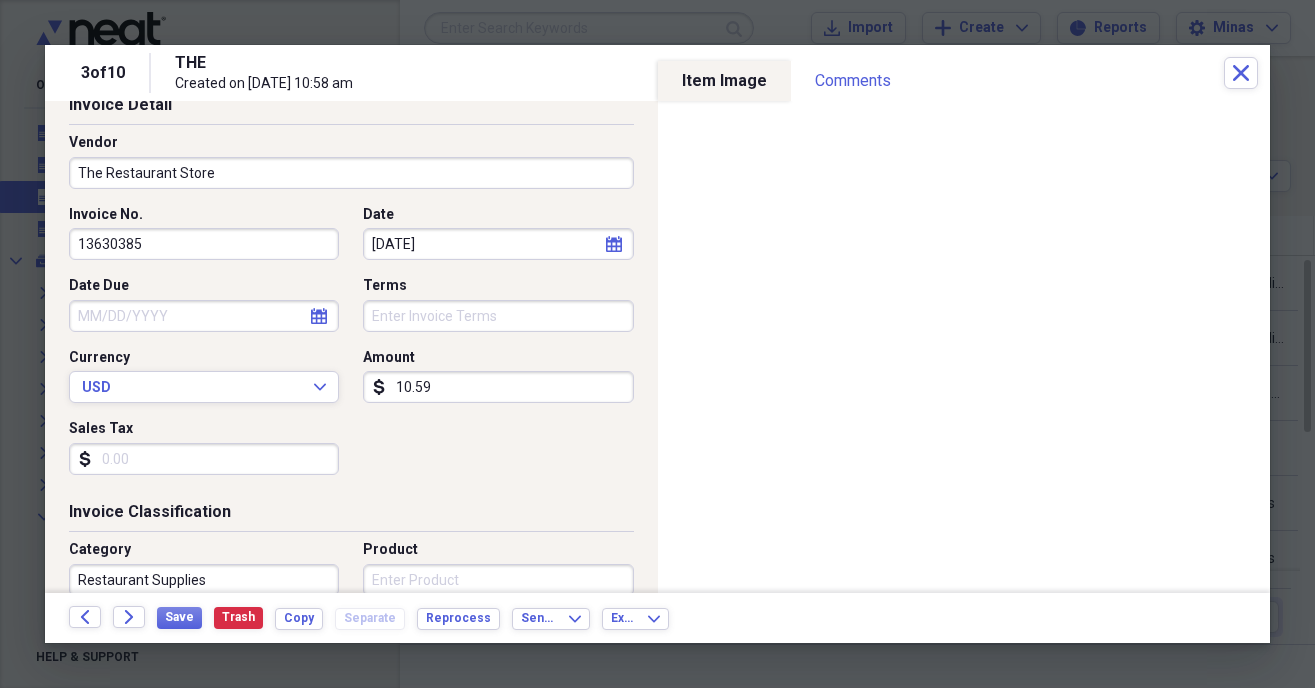scroll, scrollTop: 114, scrollLeft: 0, axis: vertical 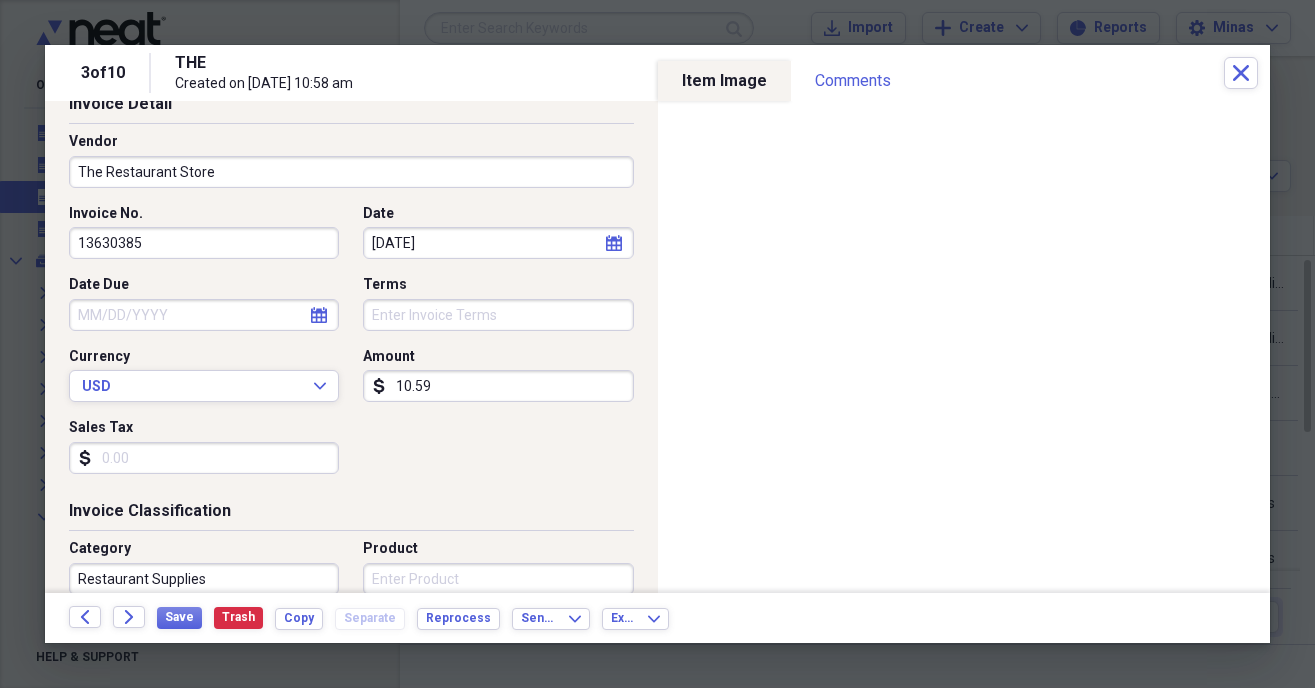 click on "Sales Tax" at bounding box center [204, 458] 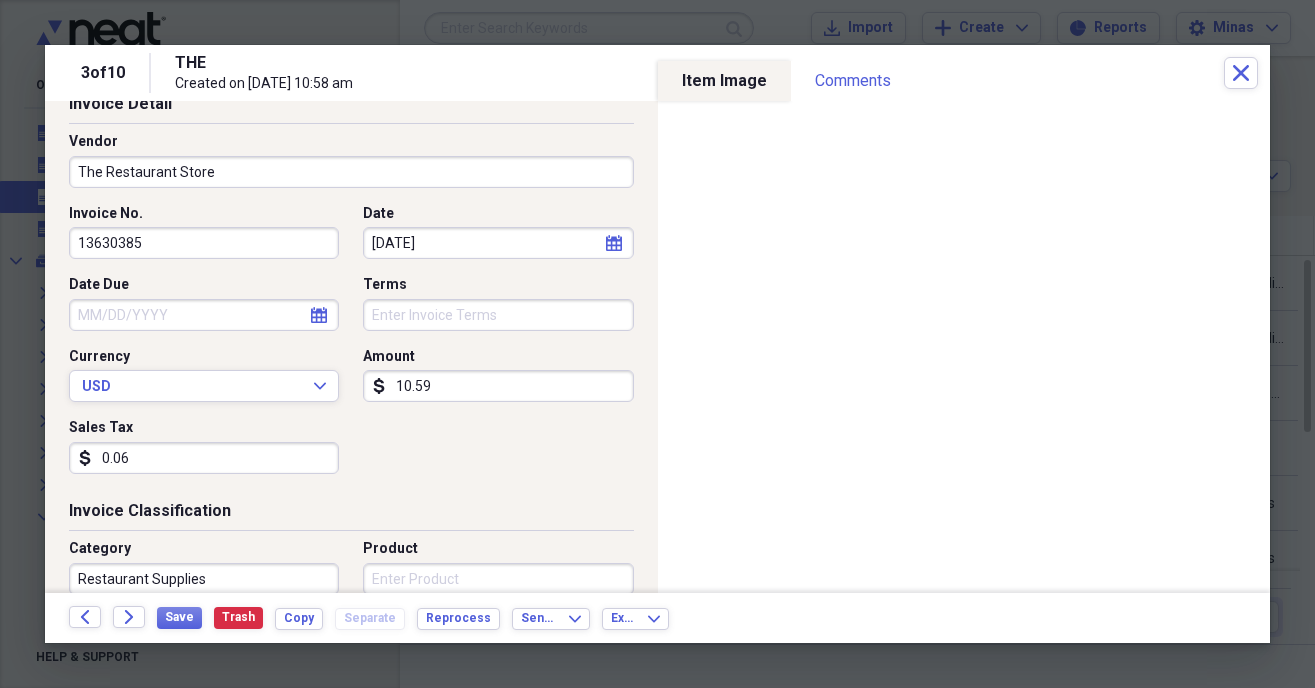 type on "0.60" 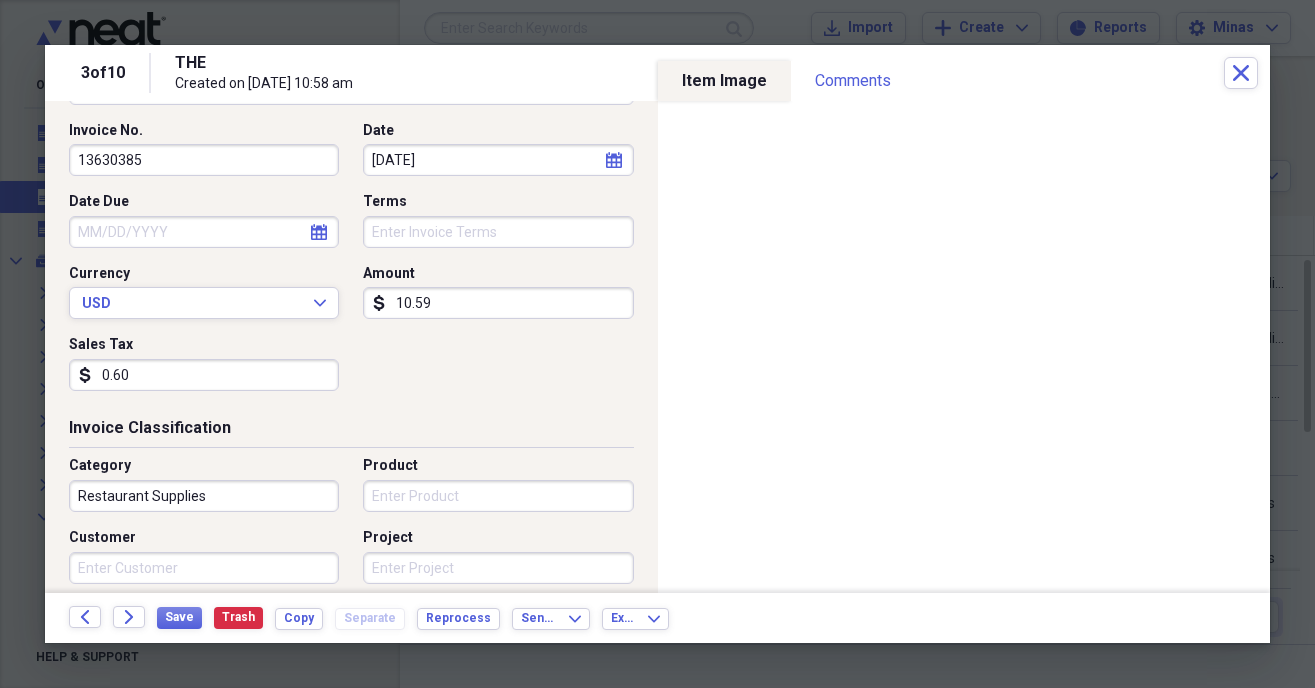 scroll, scrollTop: 228, scrollLeft: 0, axis: vertical 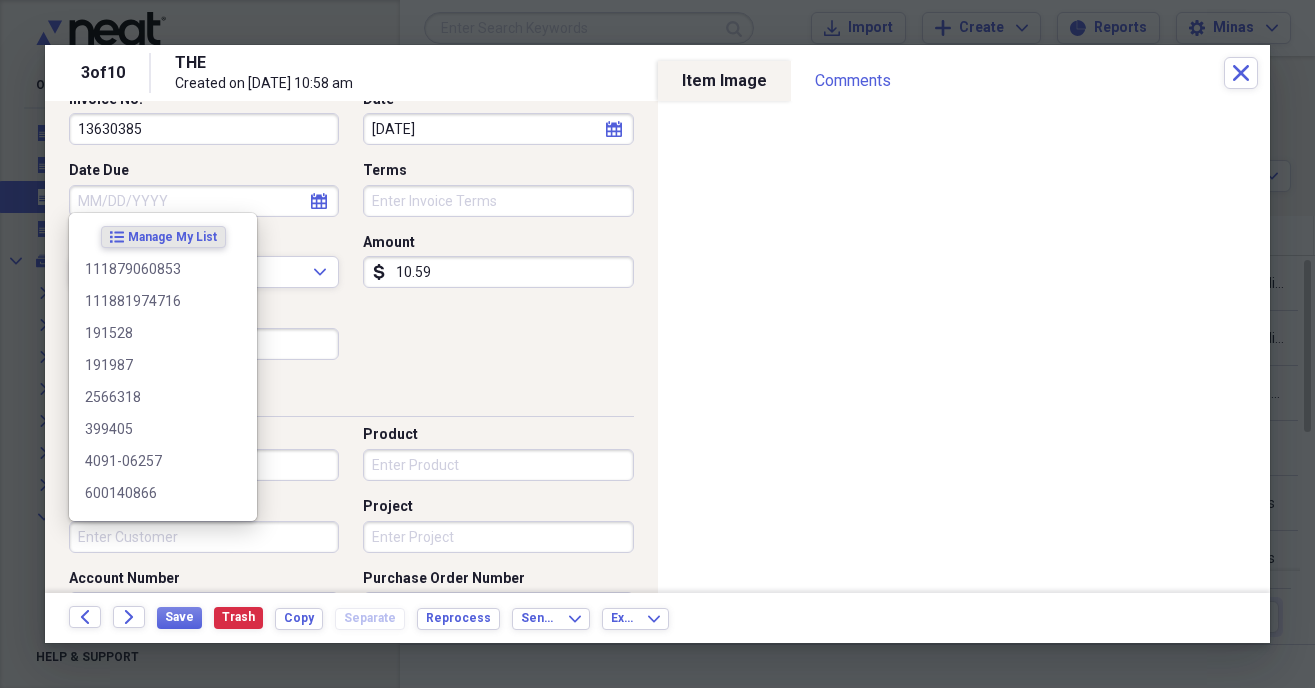 click on "Customer" at bounding box center (204, 537) 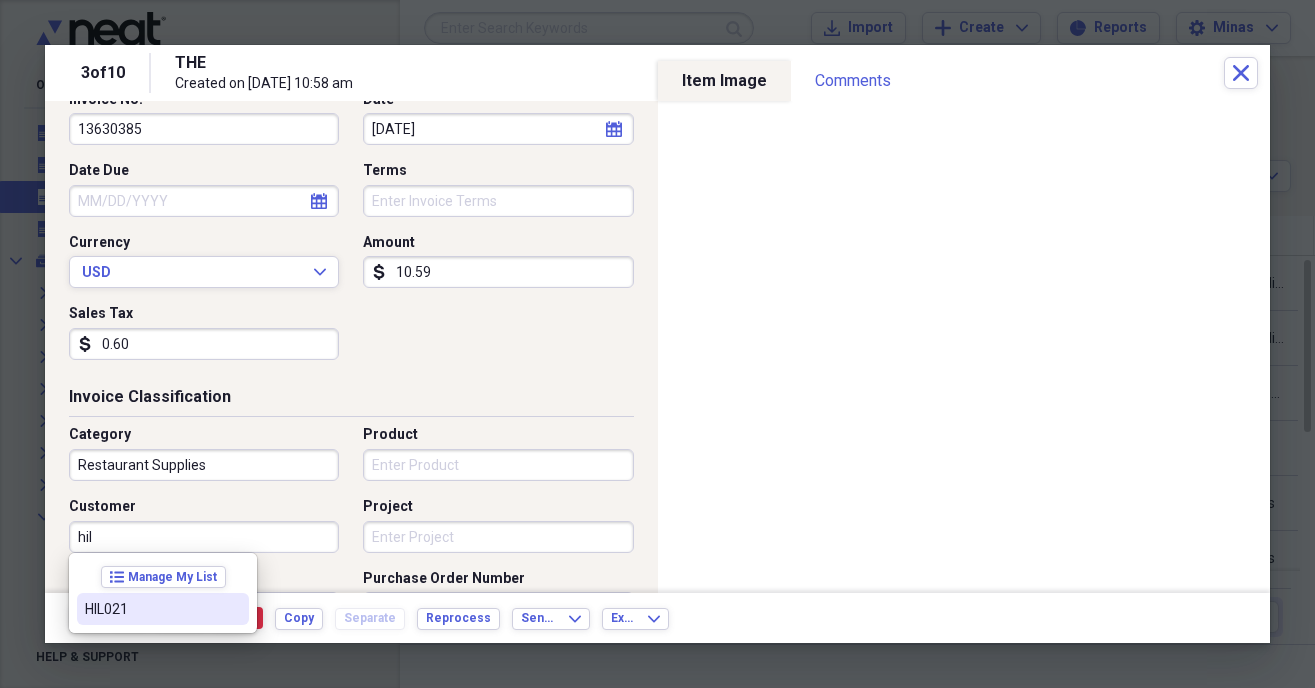 click on "HIL021" at bounding box center [163, 609] 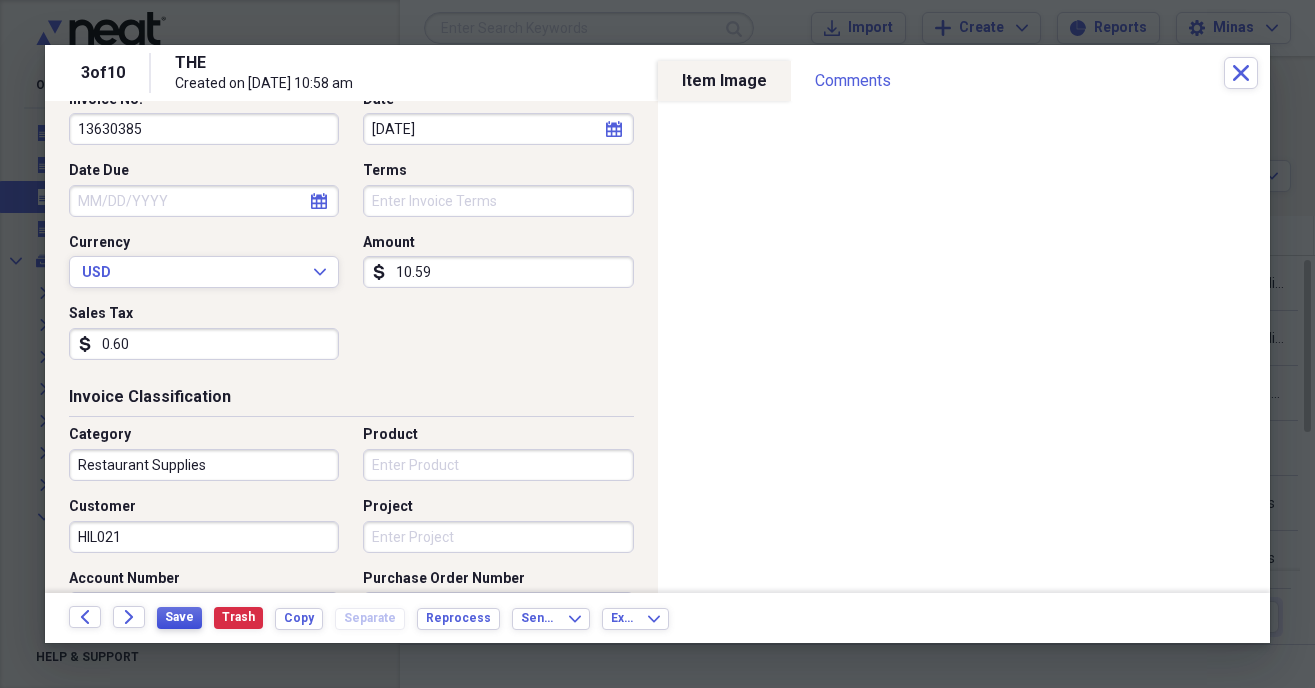 click on "Save" at bounding box center (179, 617) 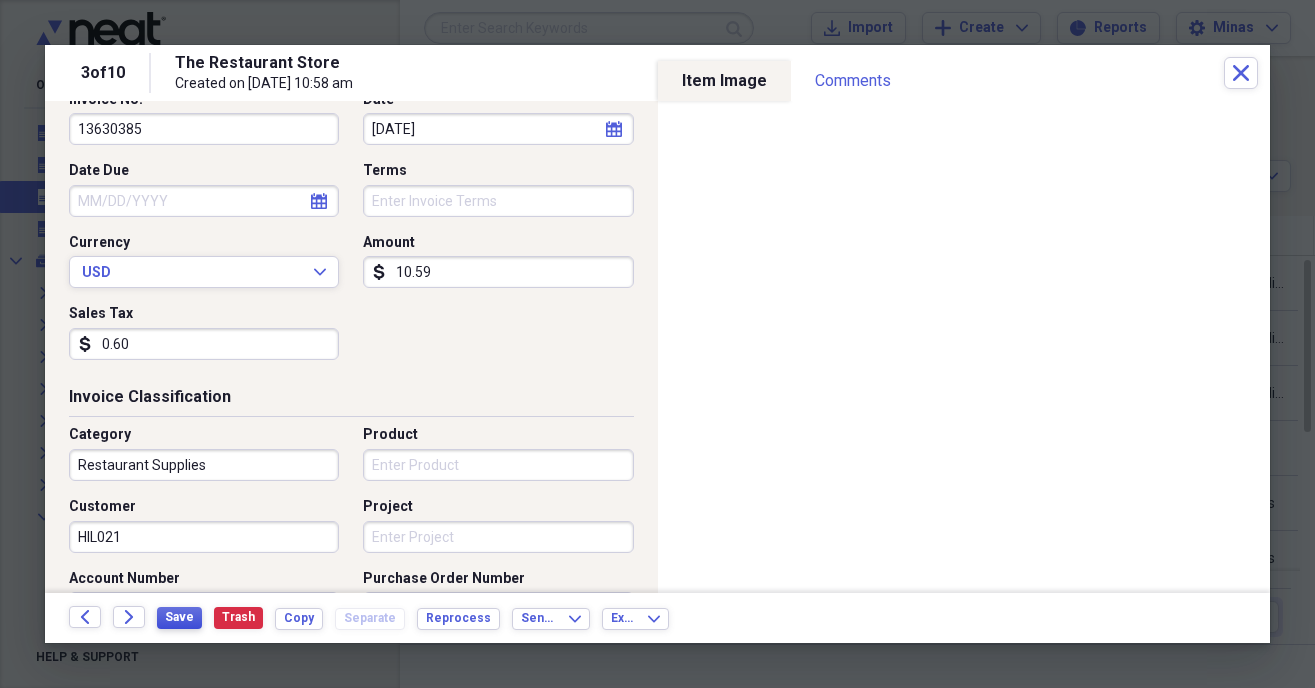 click on "Save" at bounding box center (179, 617) 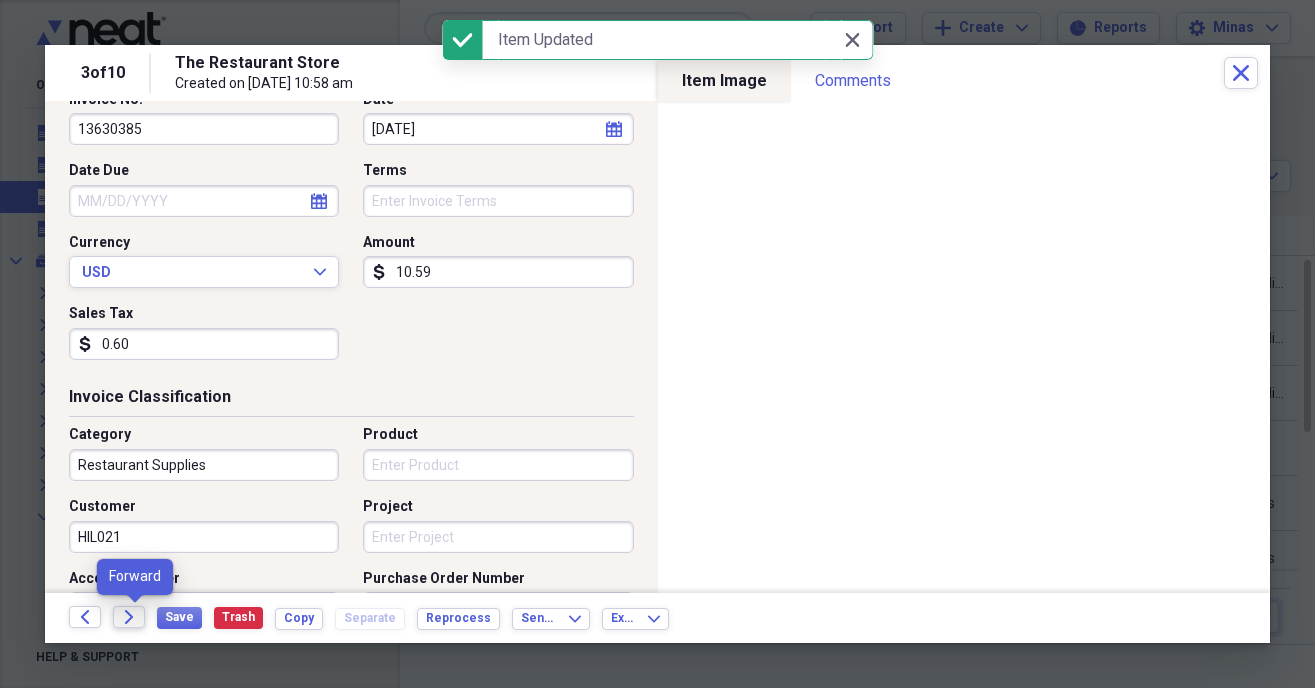 click on "Forward" at bounding box center (129, 617) 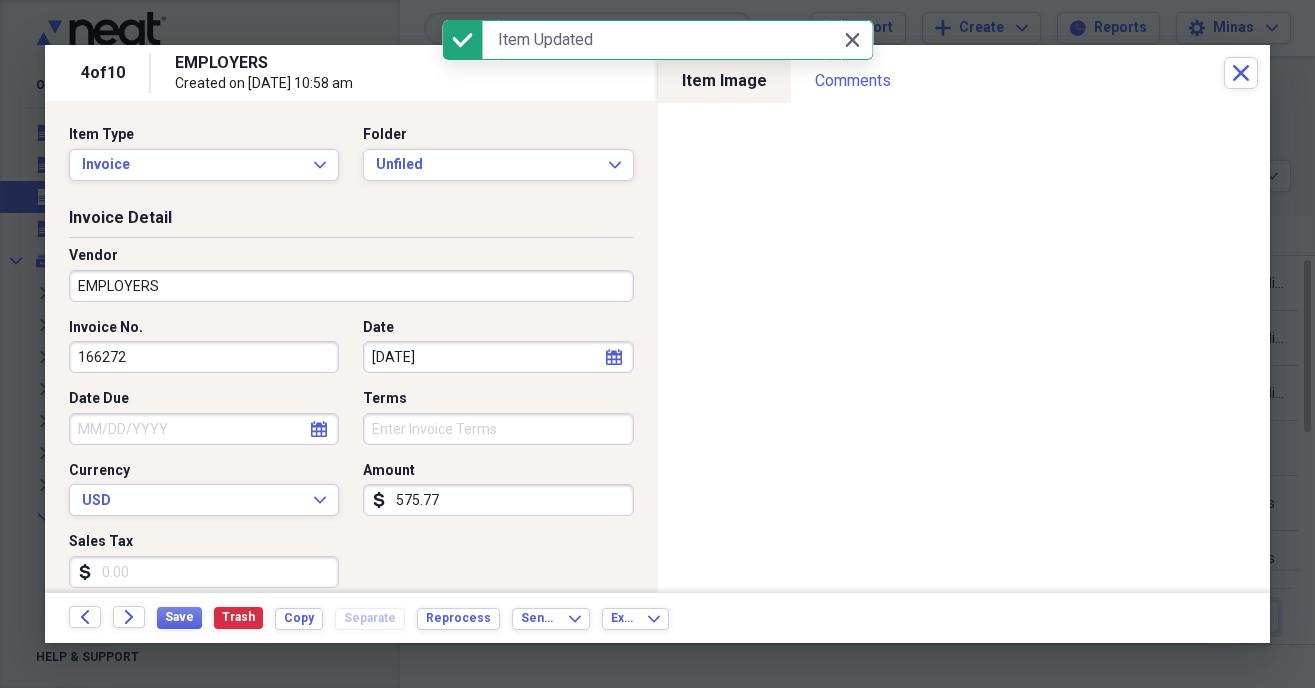 click on "EMPLOYERS" at bounding box center [351, 286] 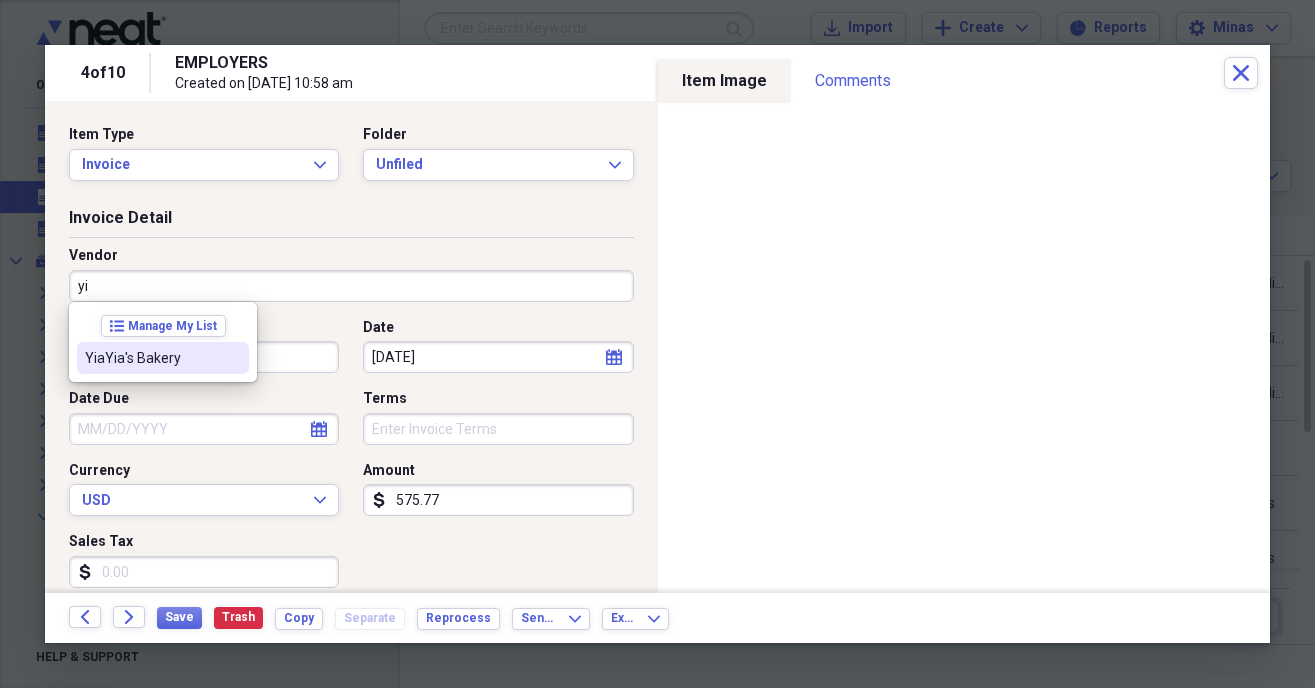 click on "YiaYia's Bakery" at bounding box center [151, 358] 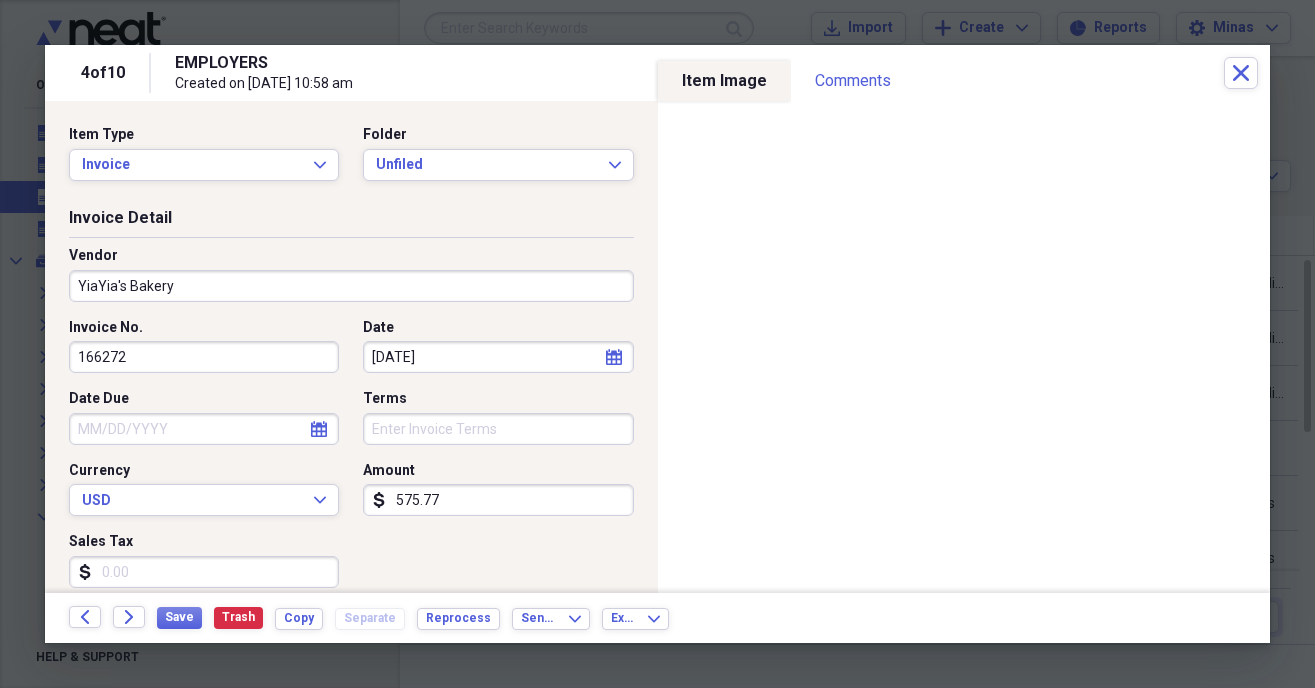 type on "Food Purchases" 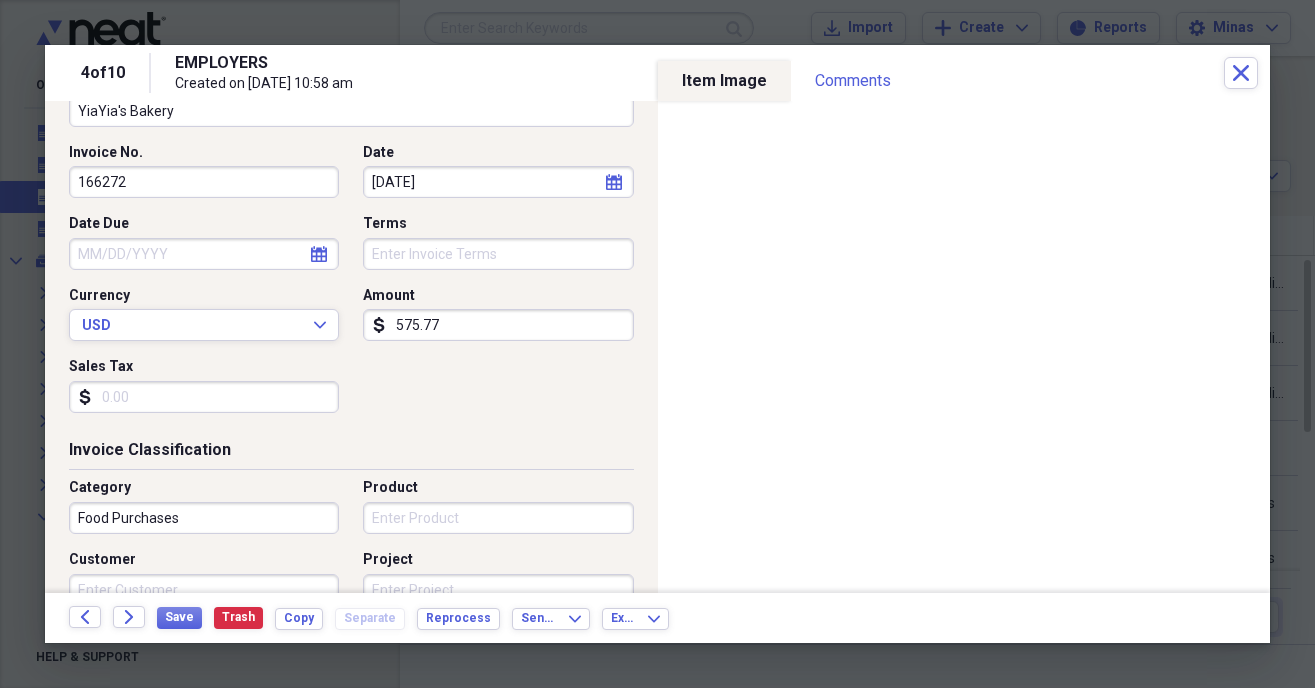 scroll, scrollTop: 228, scrollLeft: 0, axis: vertical 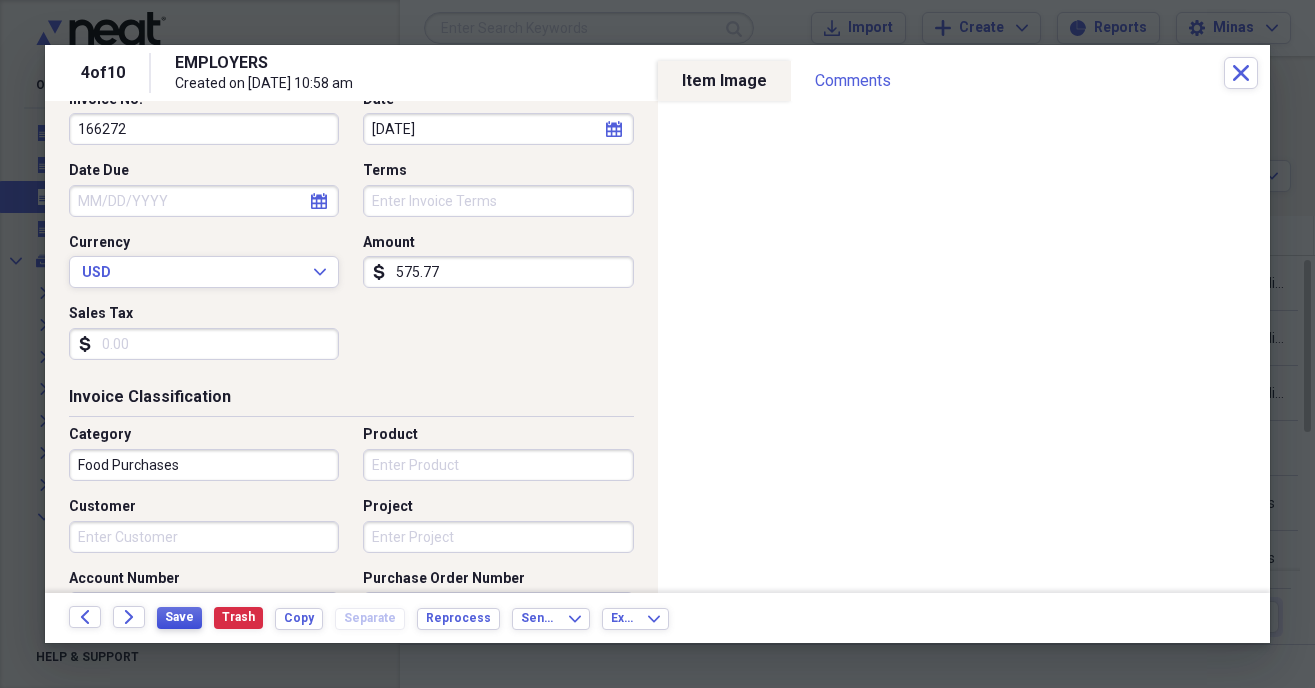 click on "Save" at bounding box center [179, 617] 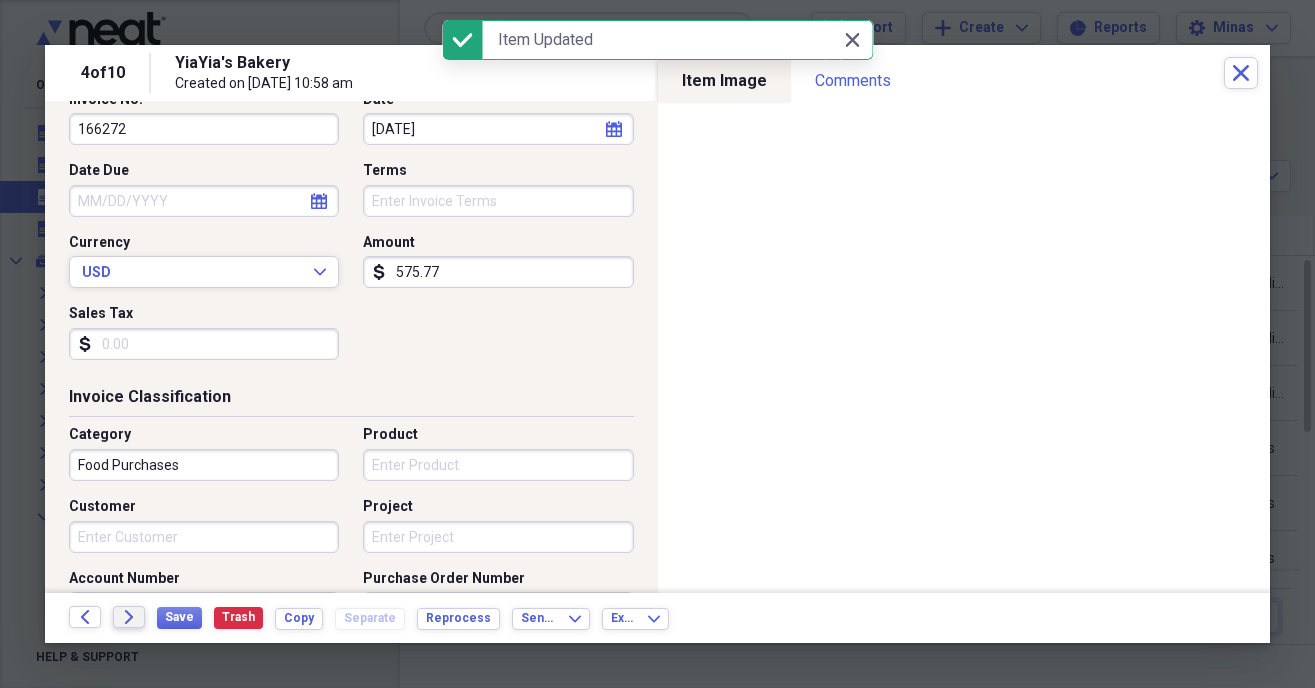 click on "Forward" 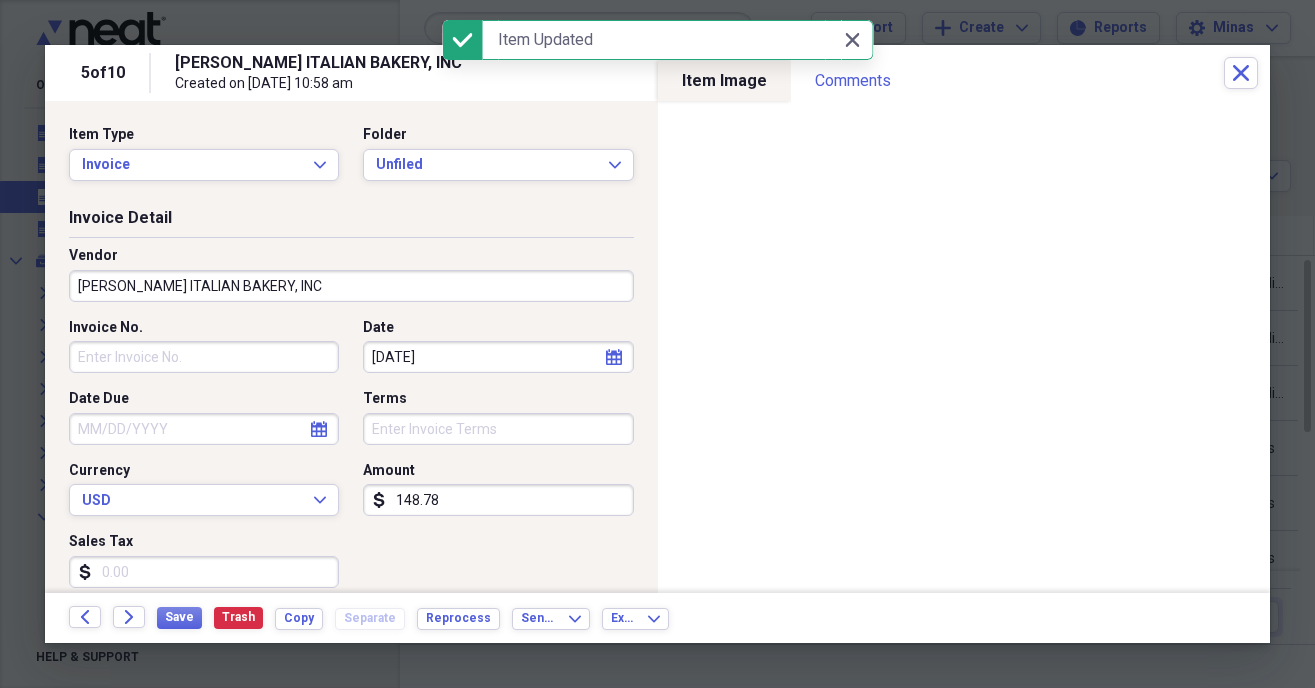 click on "Invoice No." at bounding box center (204, 357) 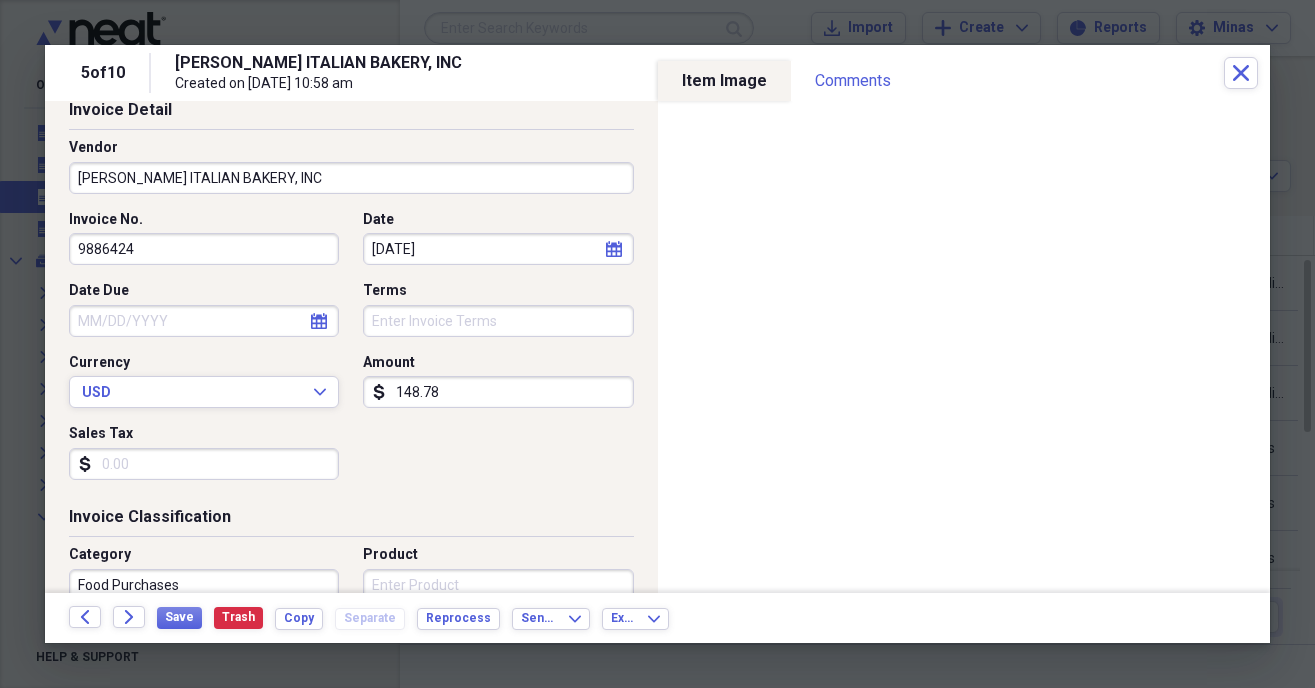 scroll, scrollTop: 228, scrollLeft: 0, axis: vertical 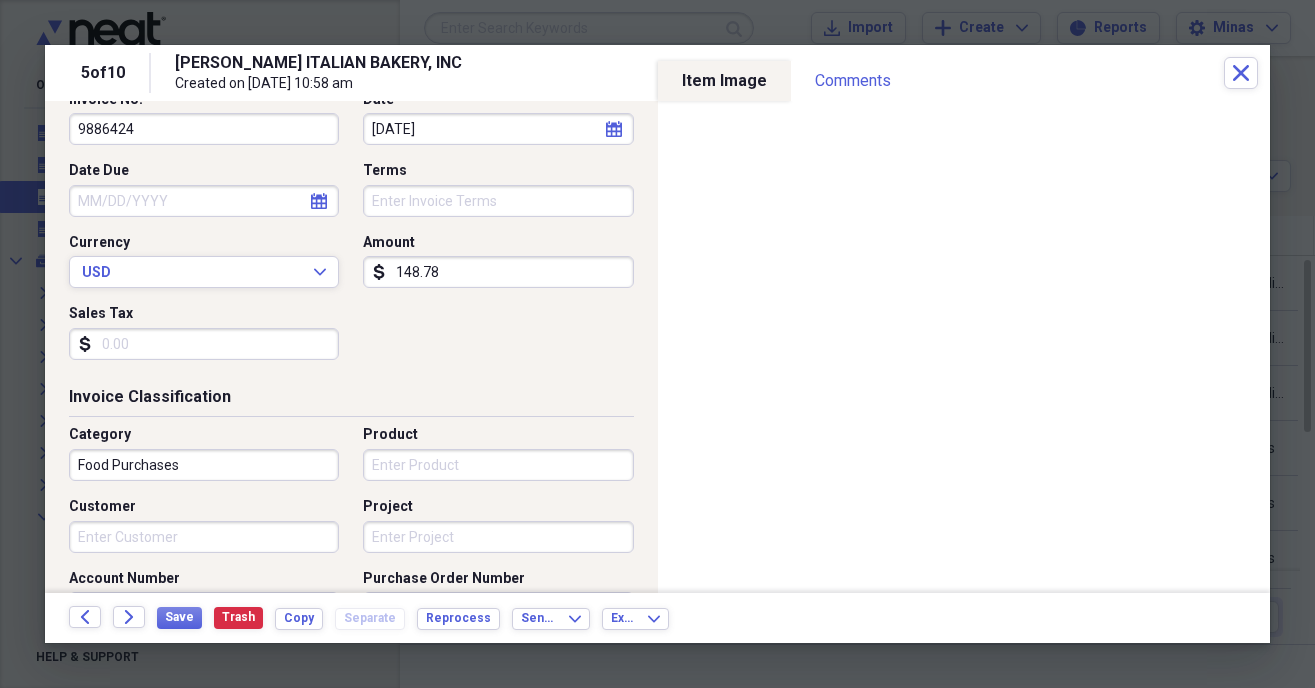 type on "9886424" 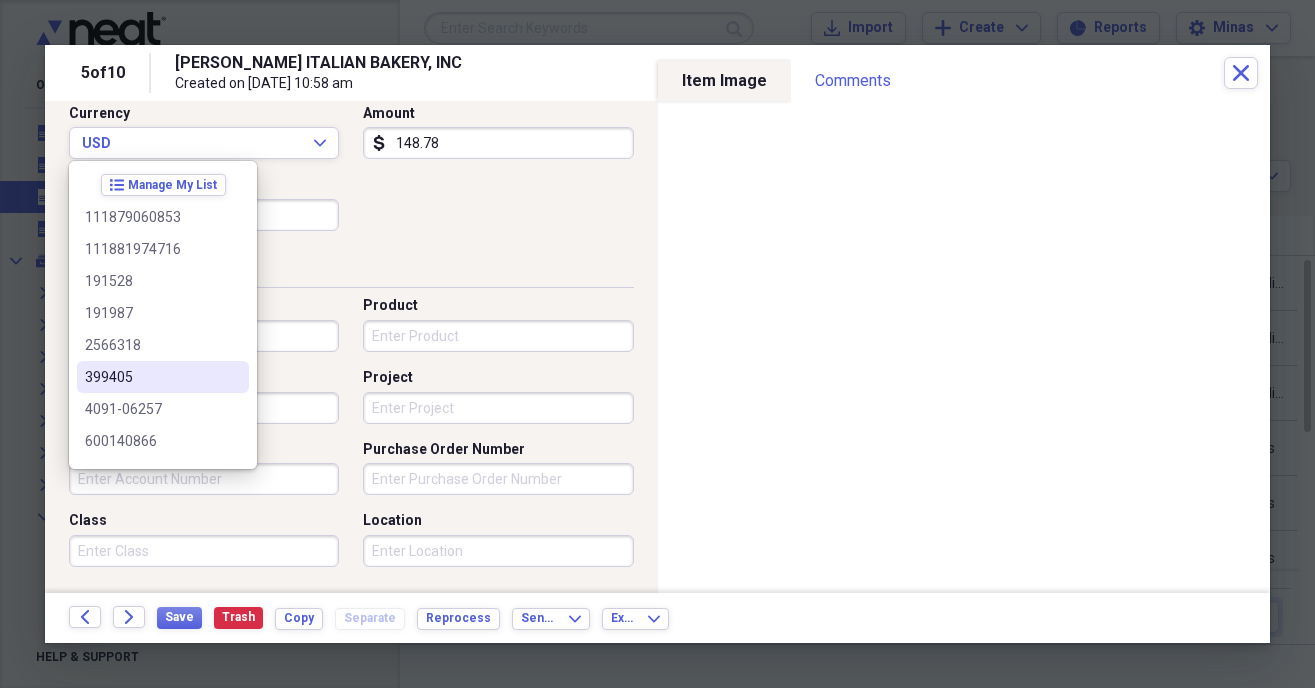 scroll, scrollTop: 456, scrollLeft: 0, axis: vertical 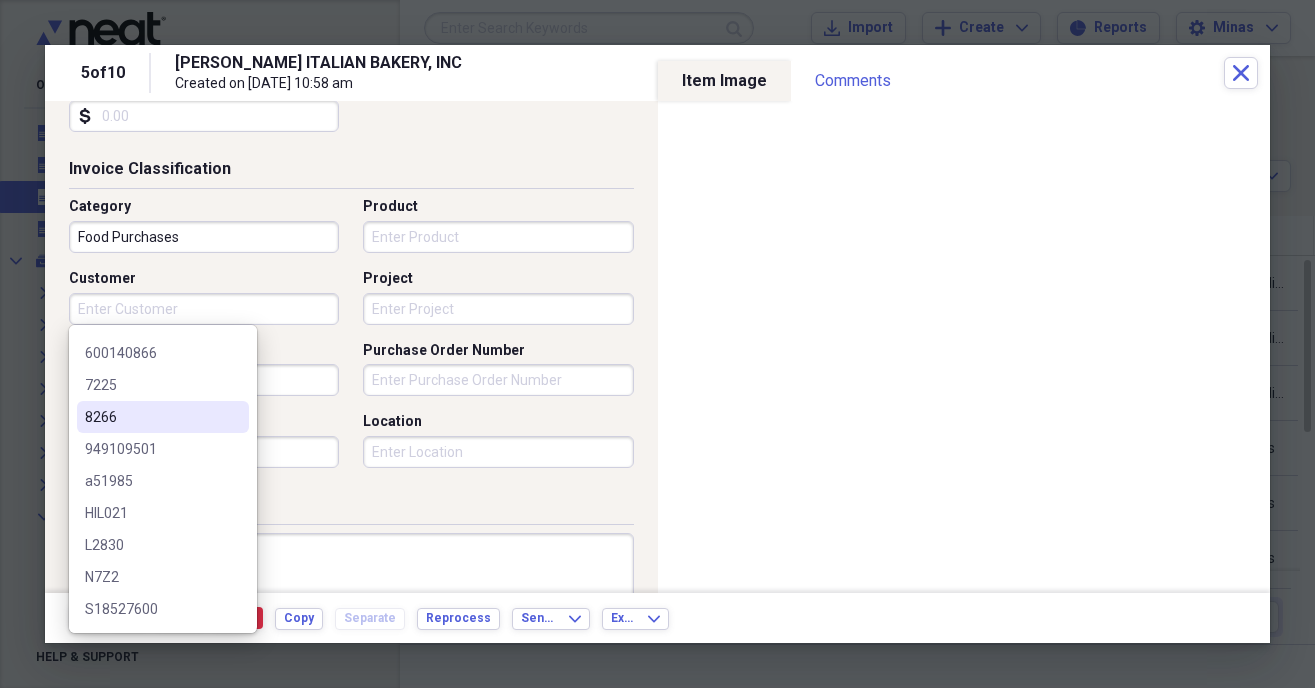 click on "8266" at bounding box center [151, 417] 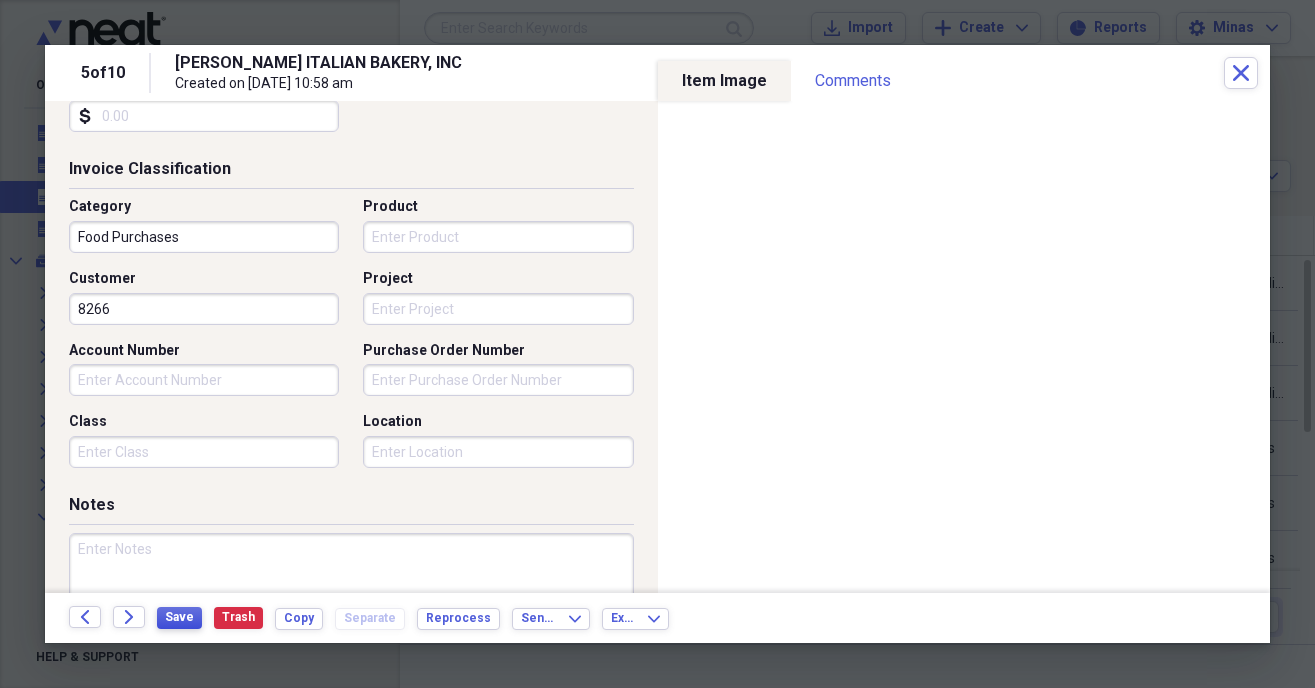 click on "Save" at bounding box center [179, 617] 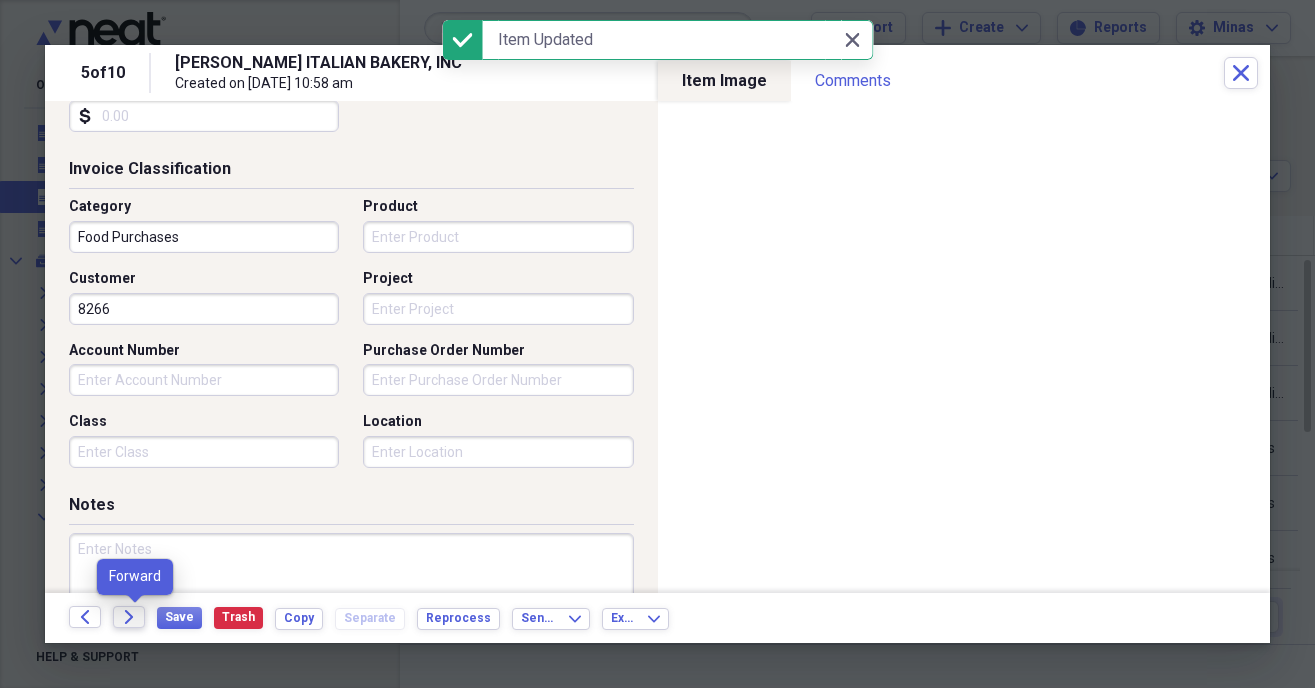 click on "Forward" 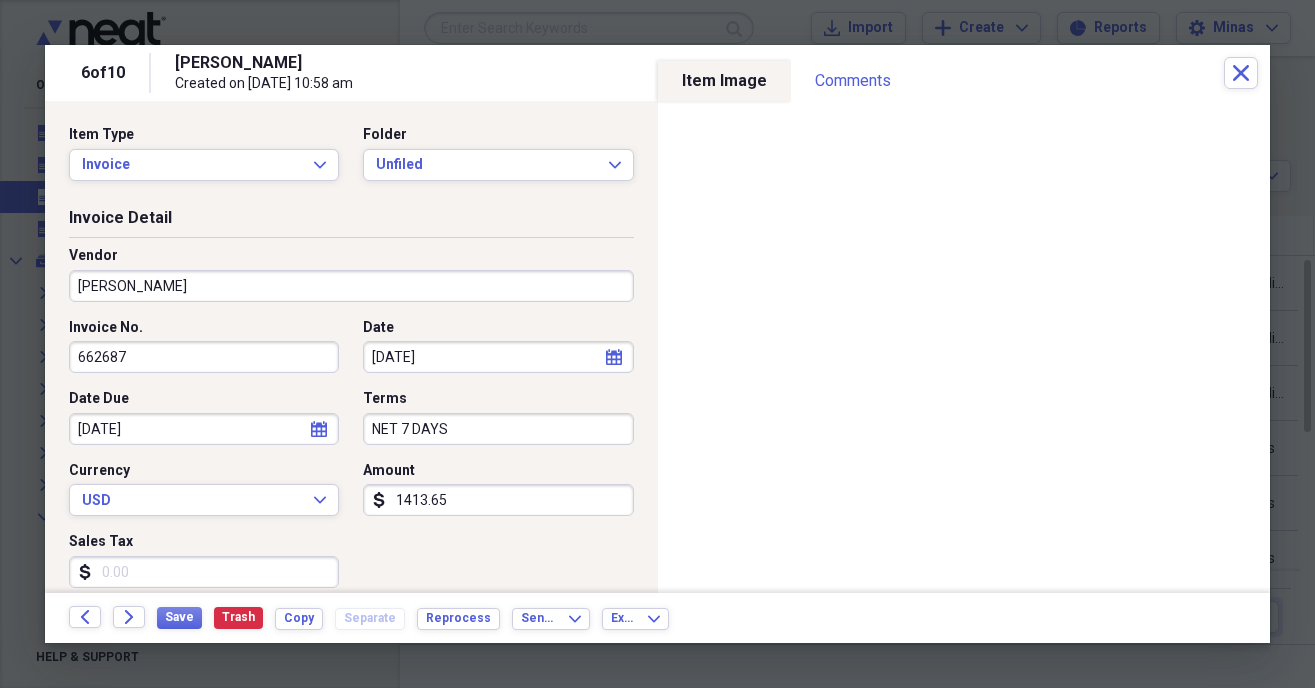 click on "NET 7 DAYS" at bounding box center (498, 429) 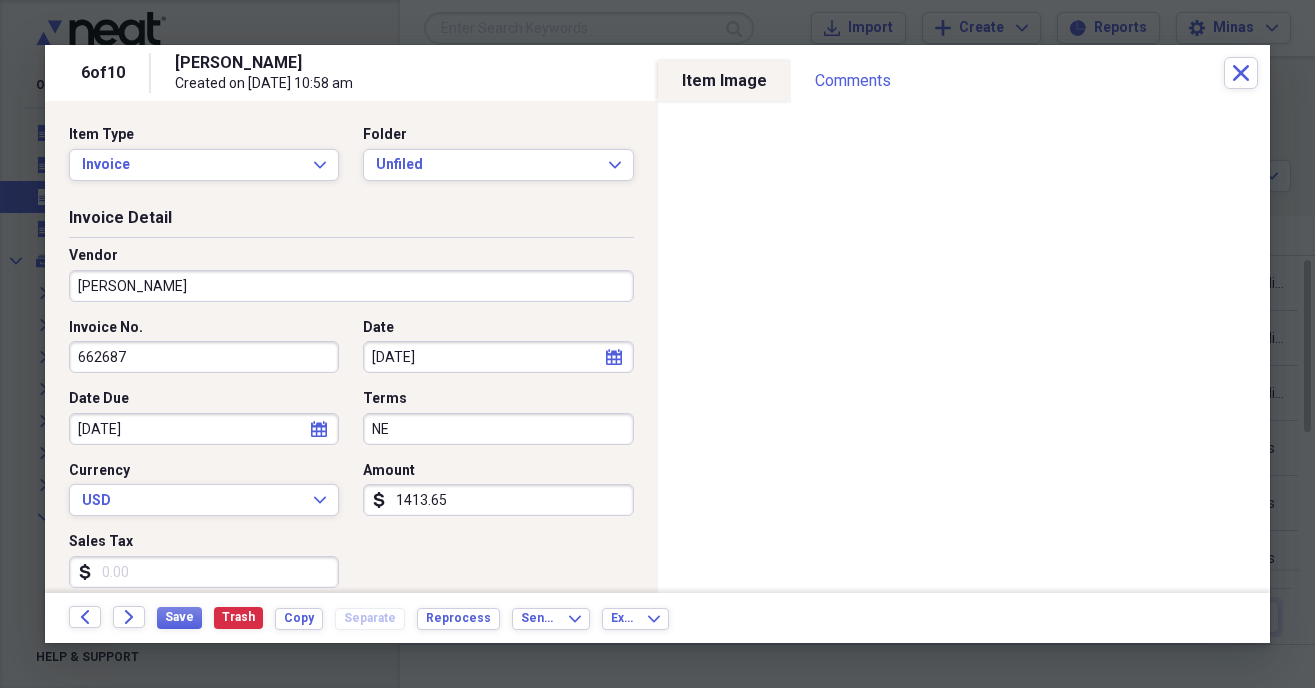 type on "N" 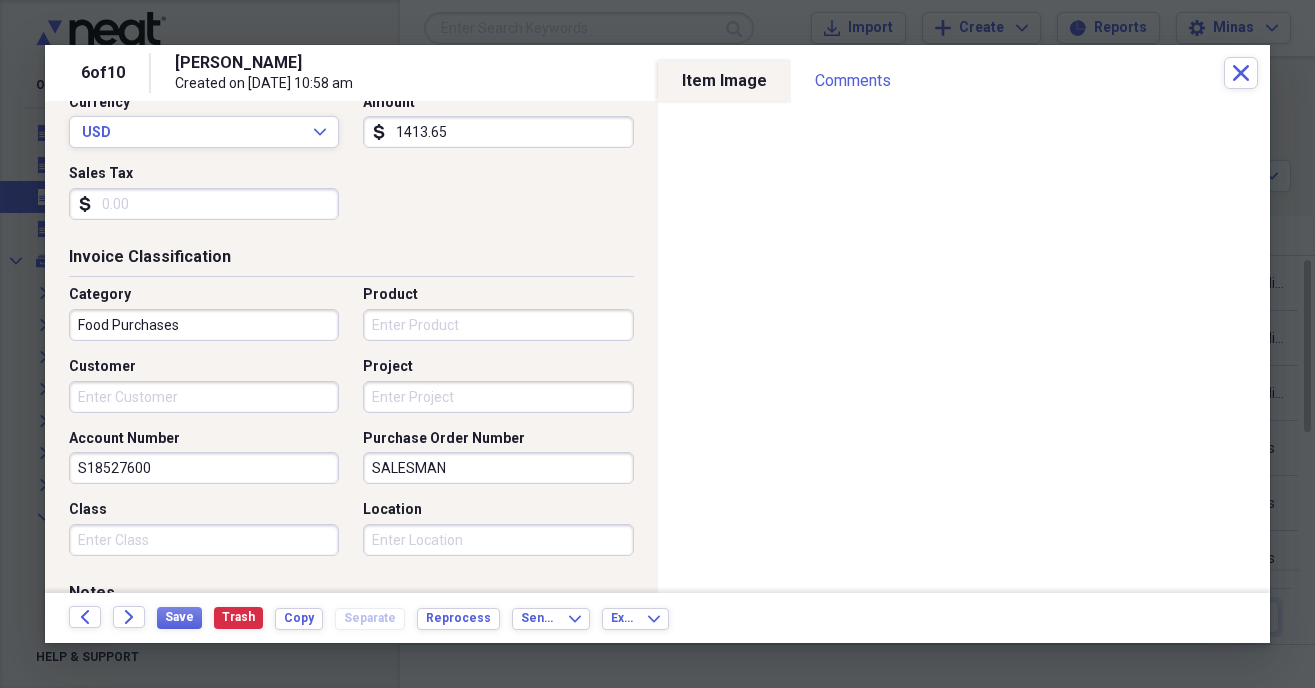 scroll, scrollTop: 456, scrollLeft: 0, axis: vertical 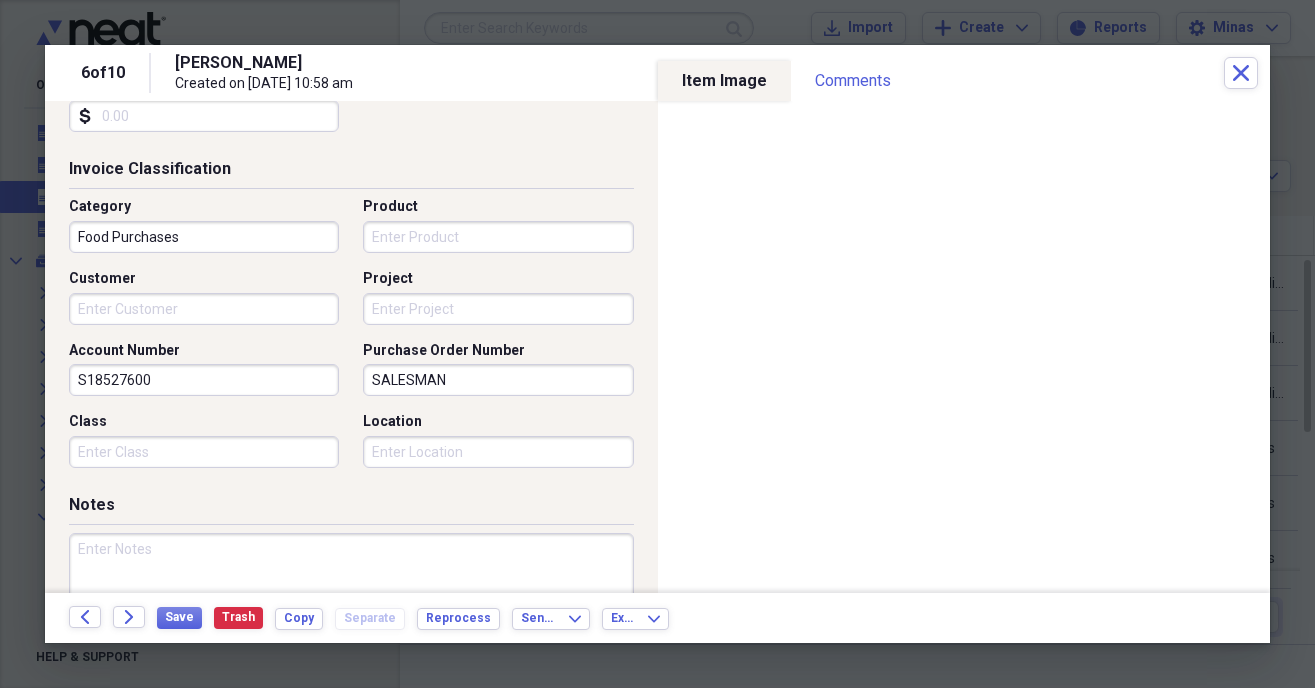 type 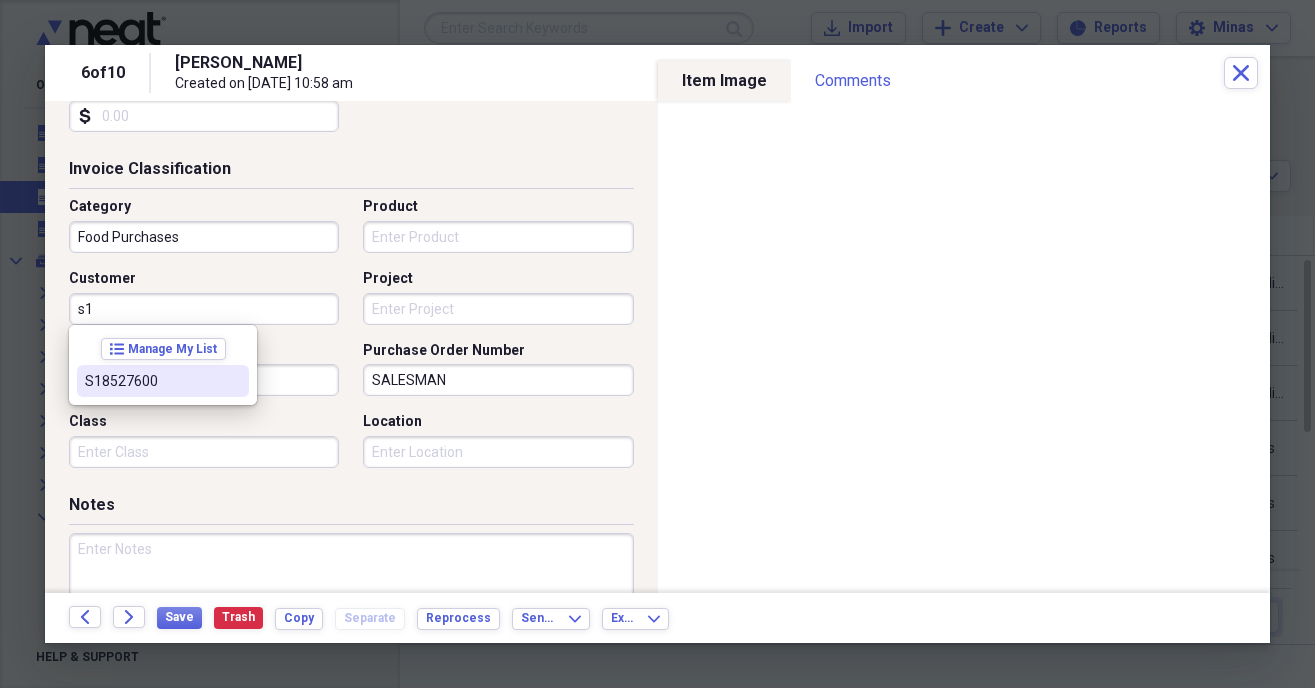 click on "S18527600" at bounding box center (151, 381) 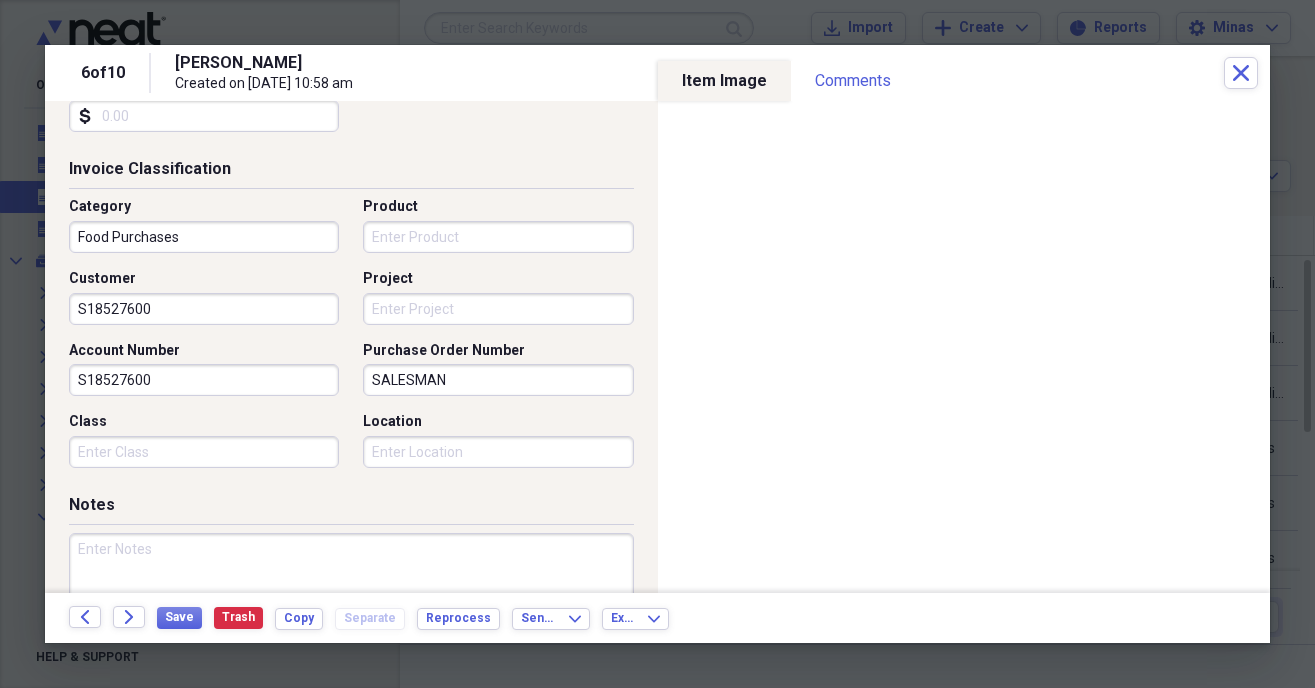 click on "SALESMAN" at bounding box center [498, 380] 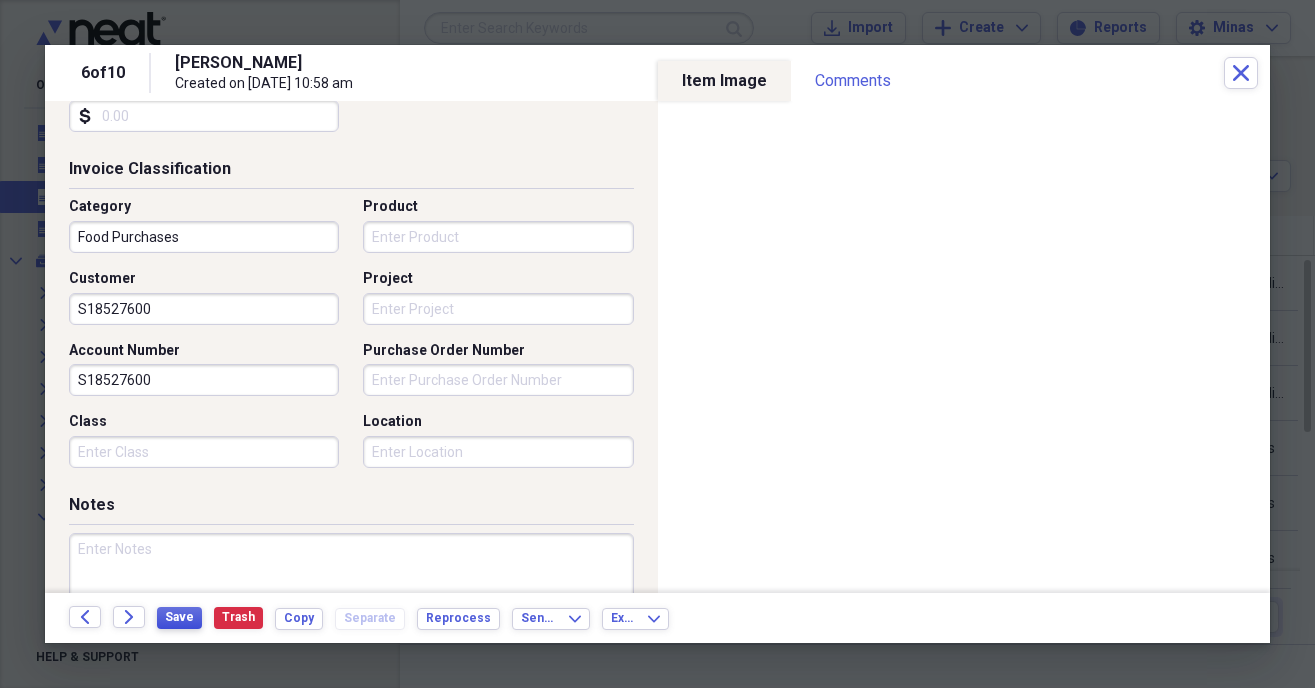 type 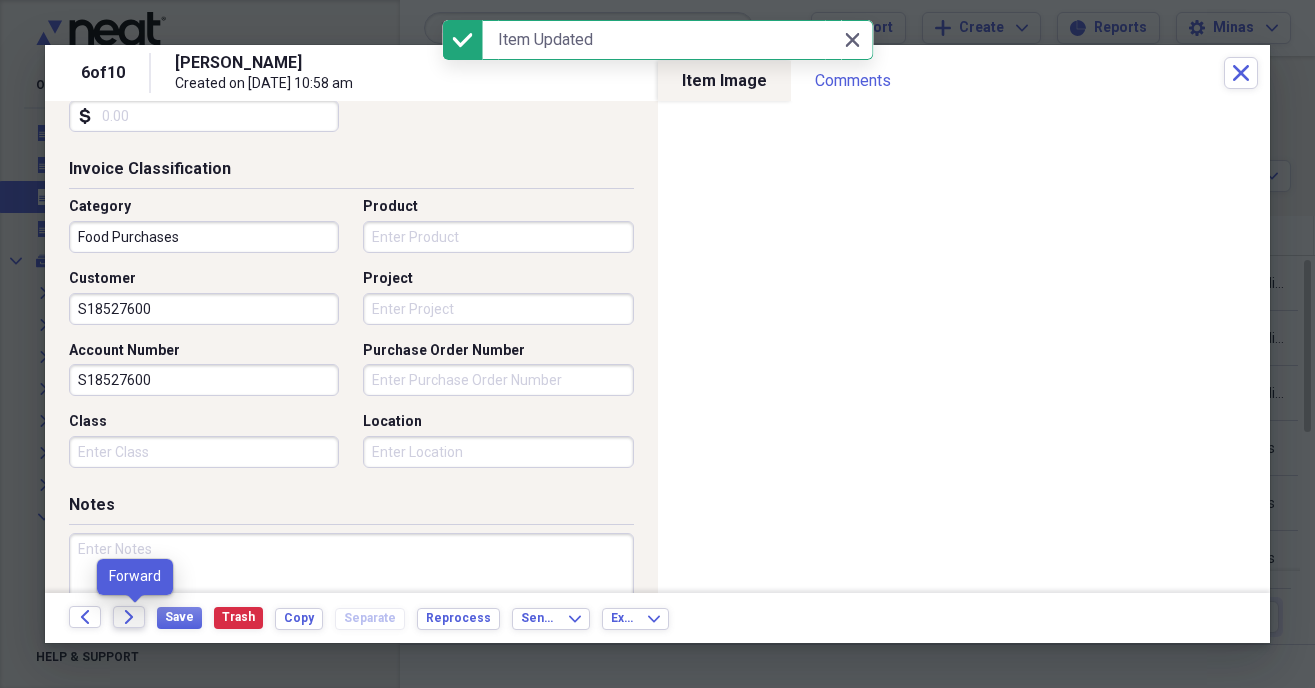 click 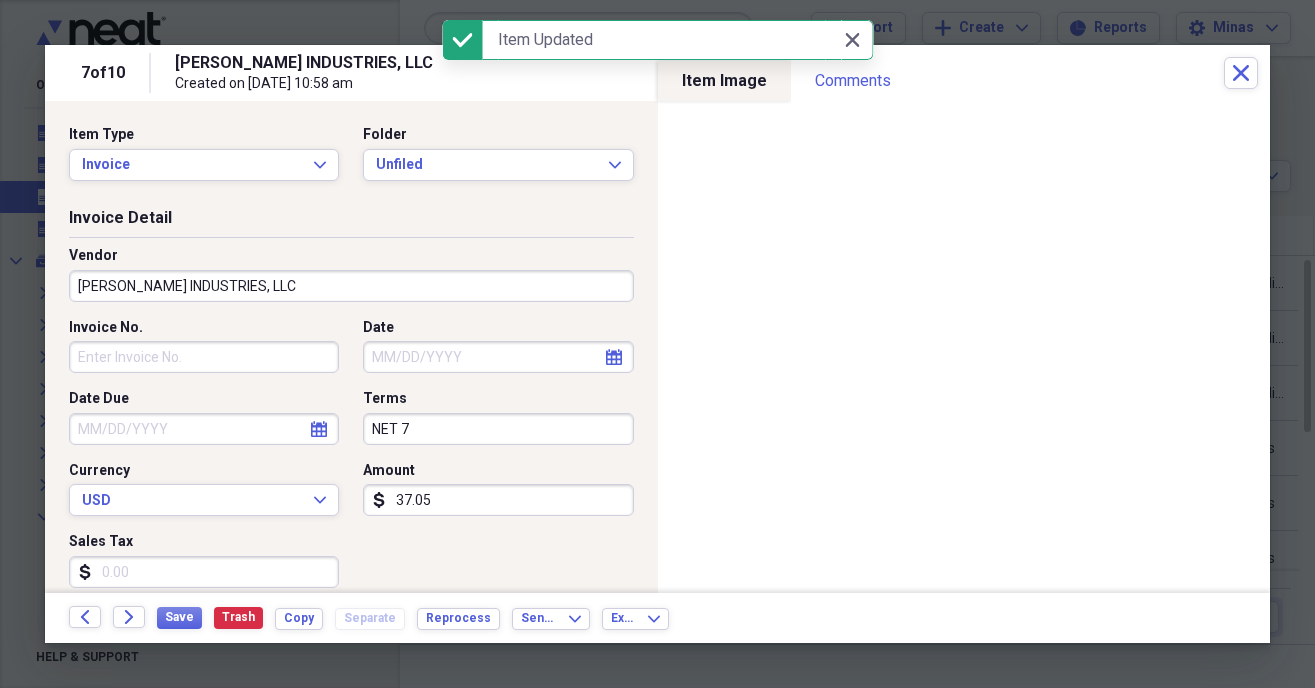 click on "Invoice No." at bounding box center [204, 357] 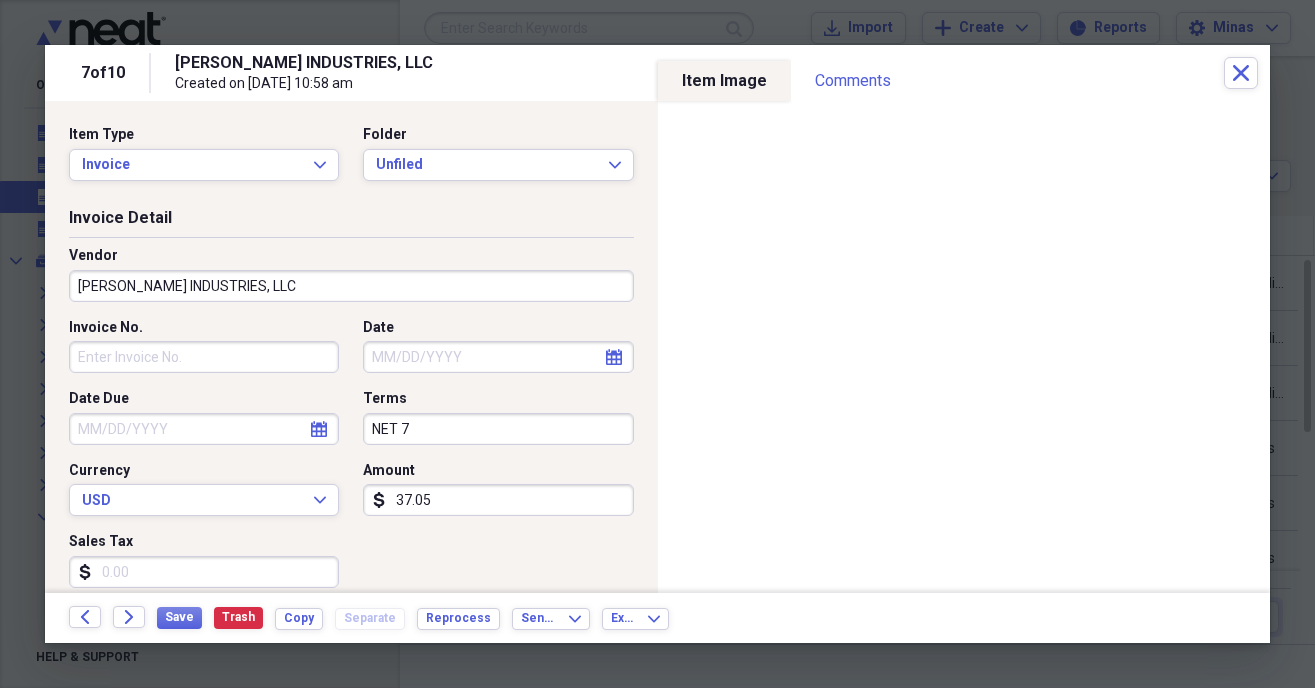 click on "Invoice No." at bounding box center [204, 357] 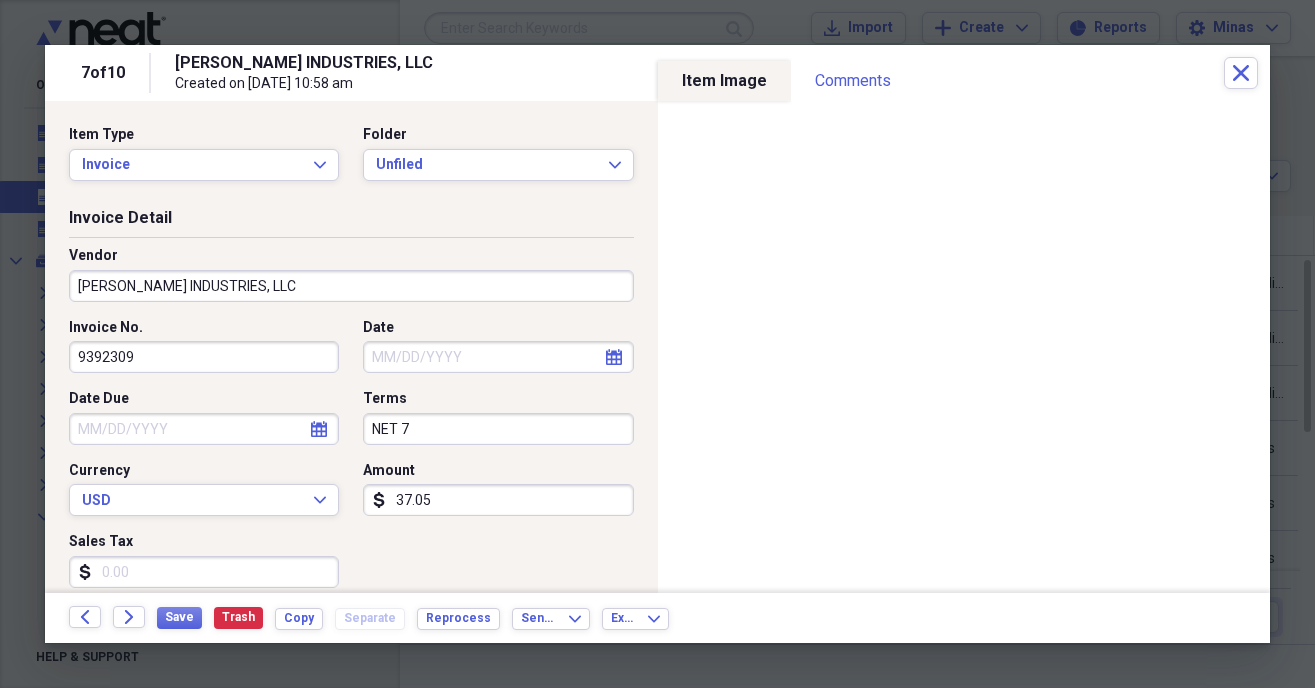 type on "9392309" 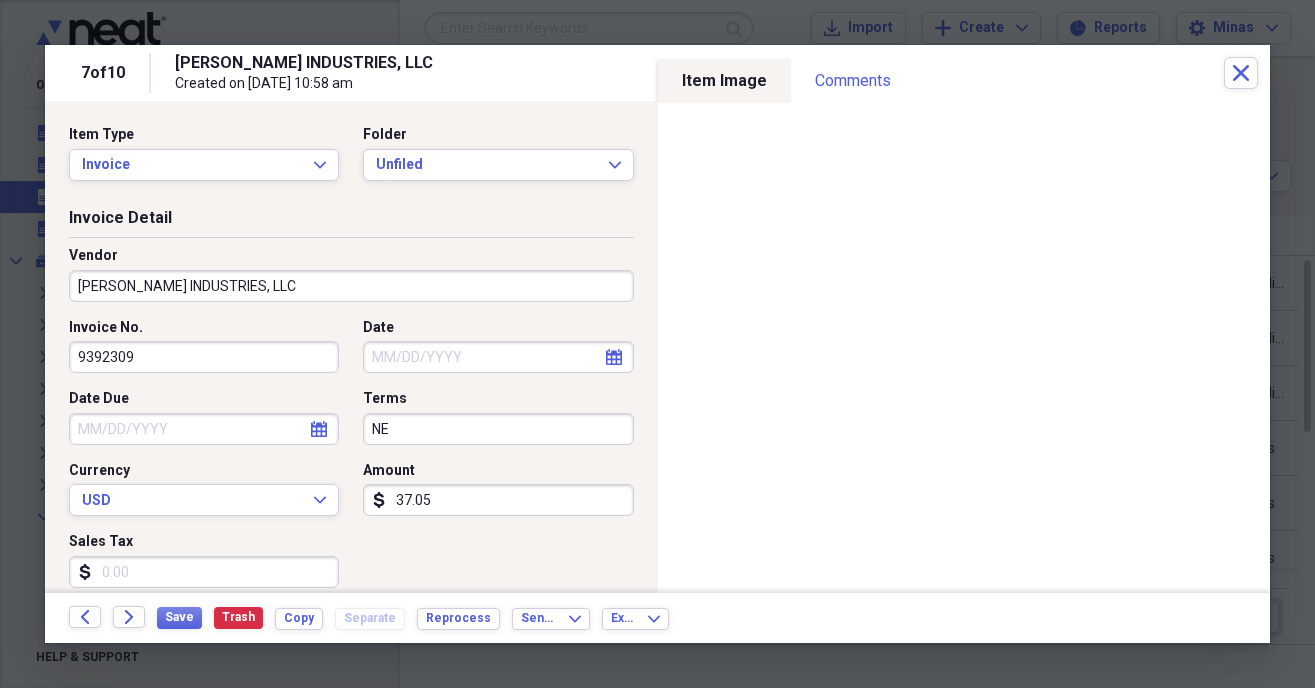 type on "N" 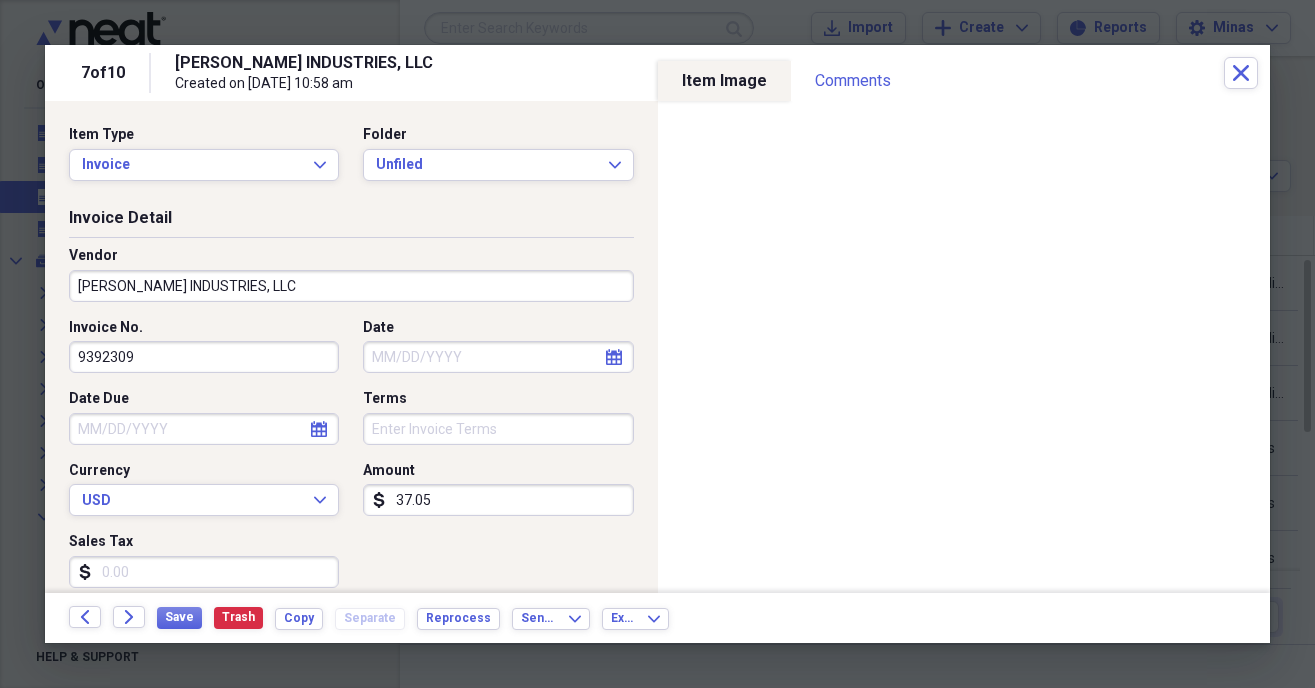type 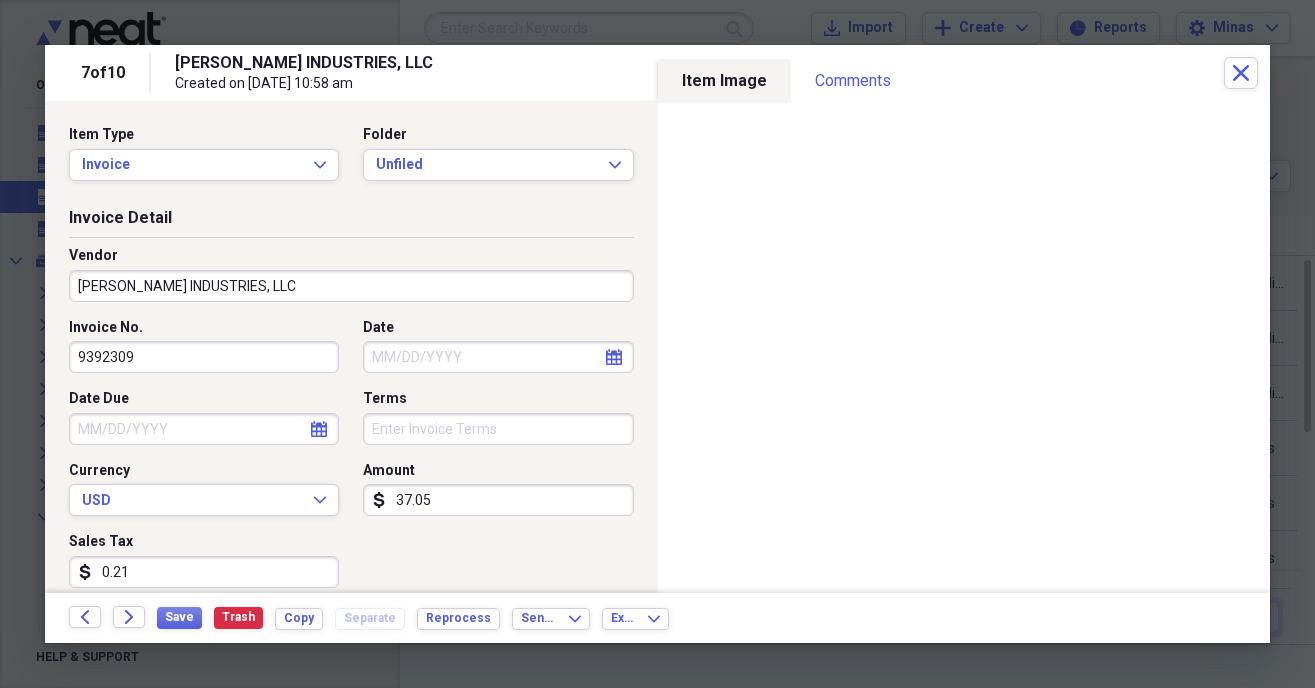 type on "2.10" 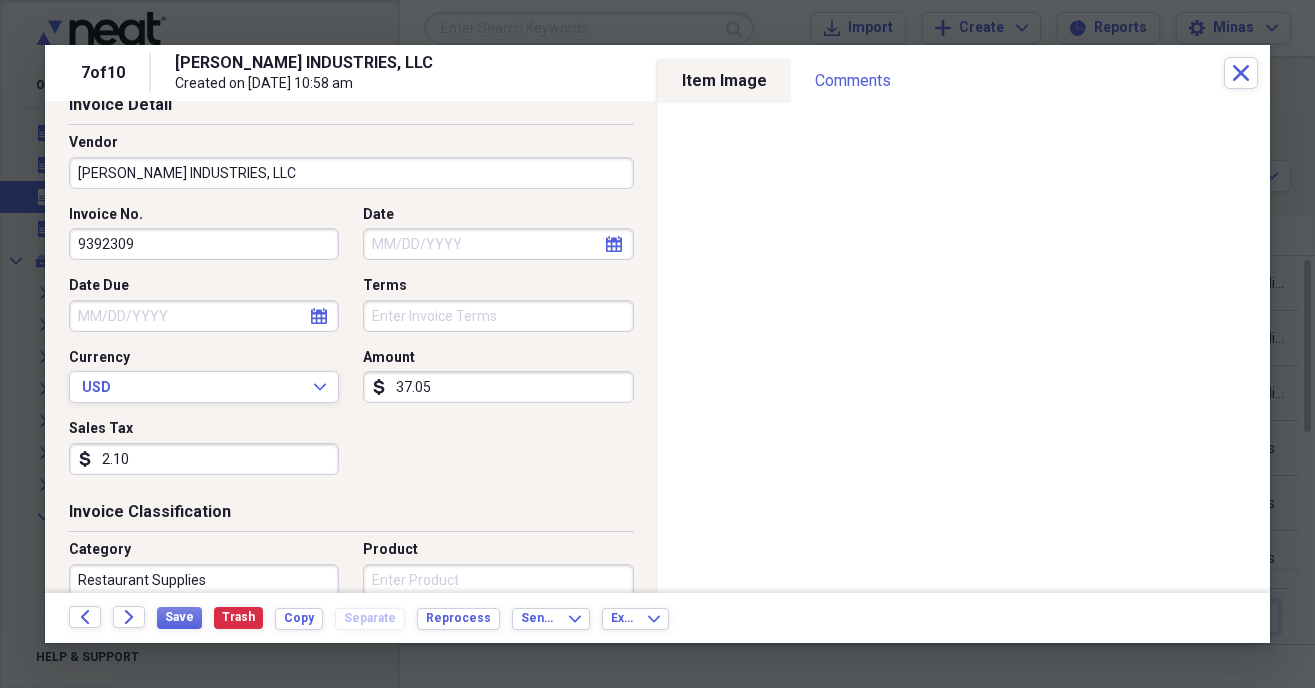 scroll, scrollTop: 228, scrollLeft: 0, axis: vertical 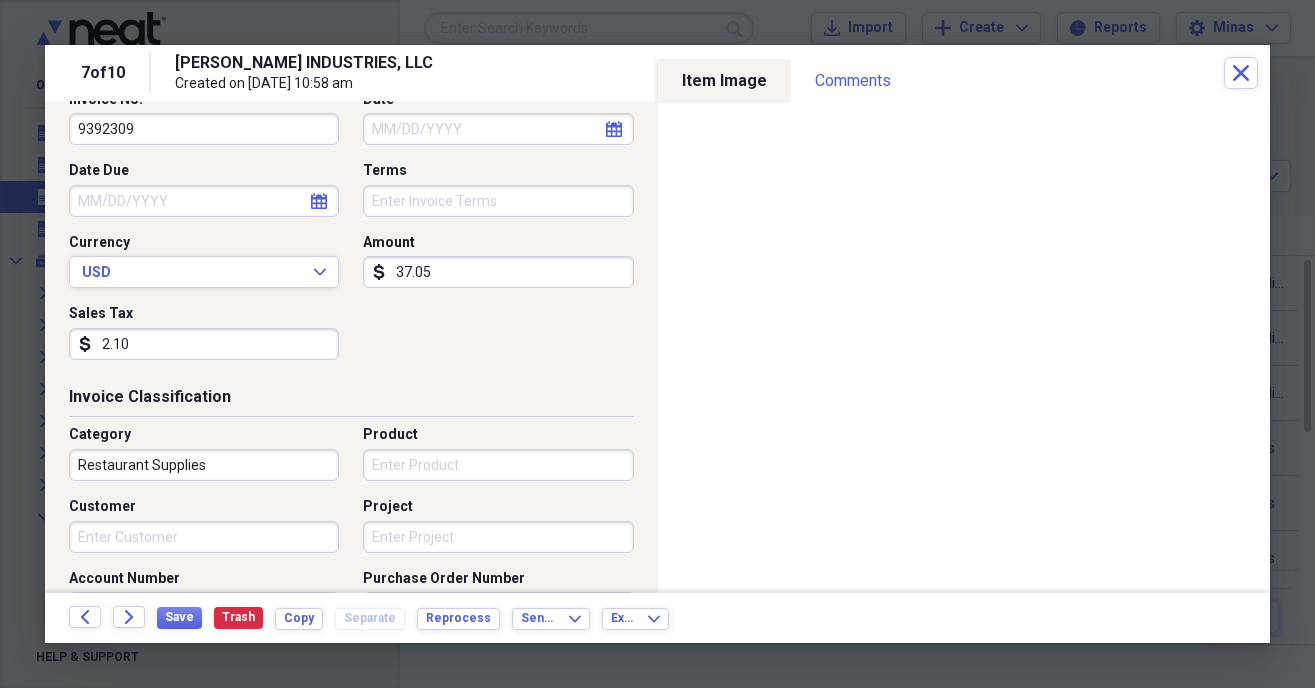 click on "Customer" at bounding box center (204, 537) 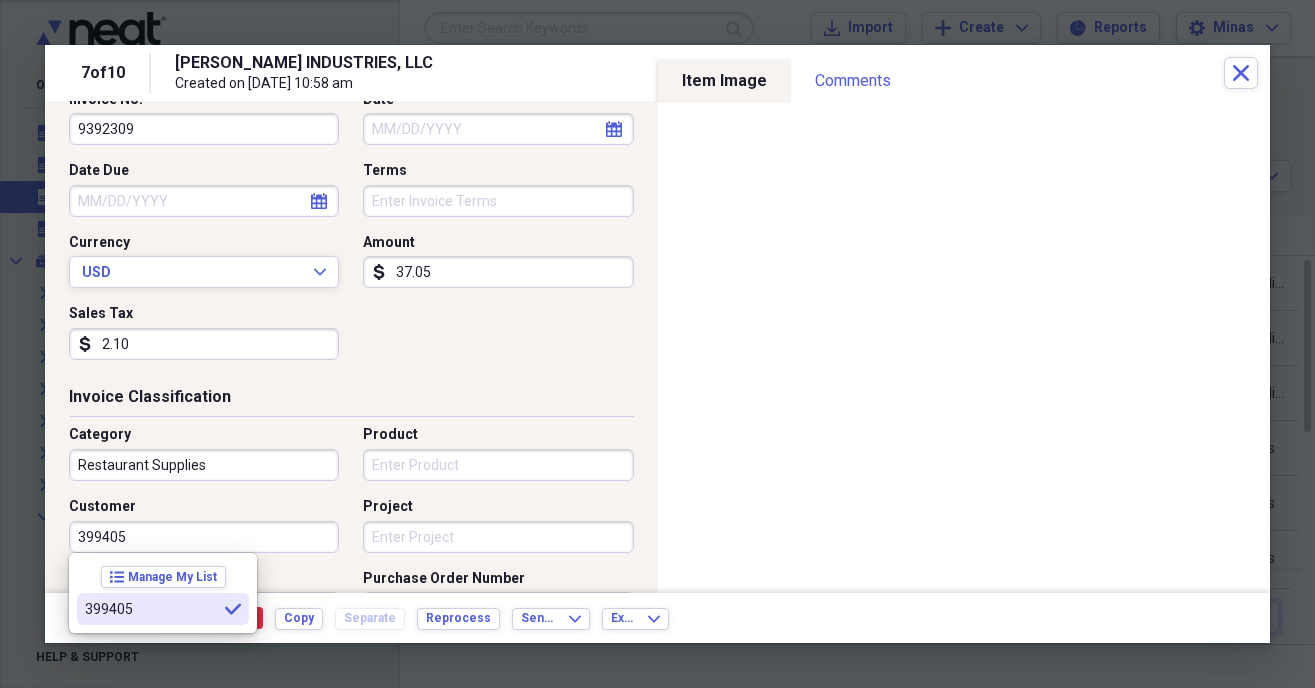 type on "399405" 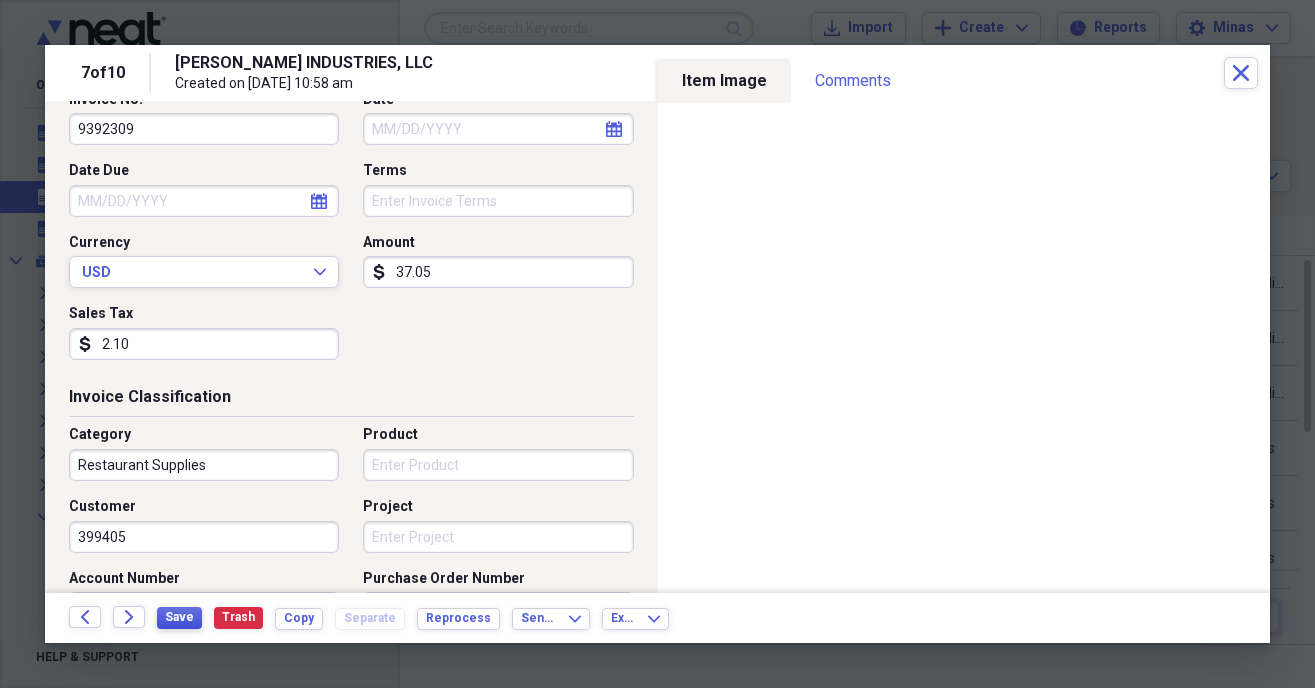 click on "Save" at bounding box center (179, 618) 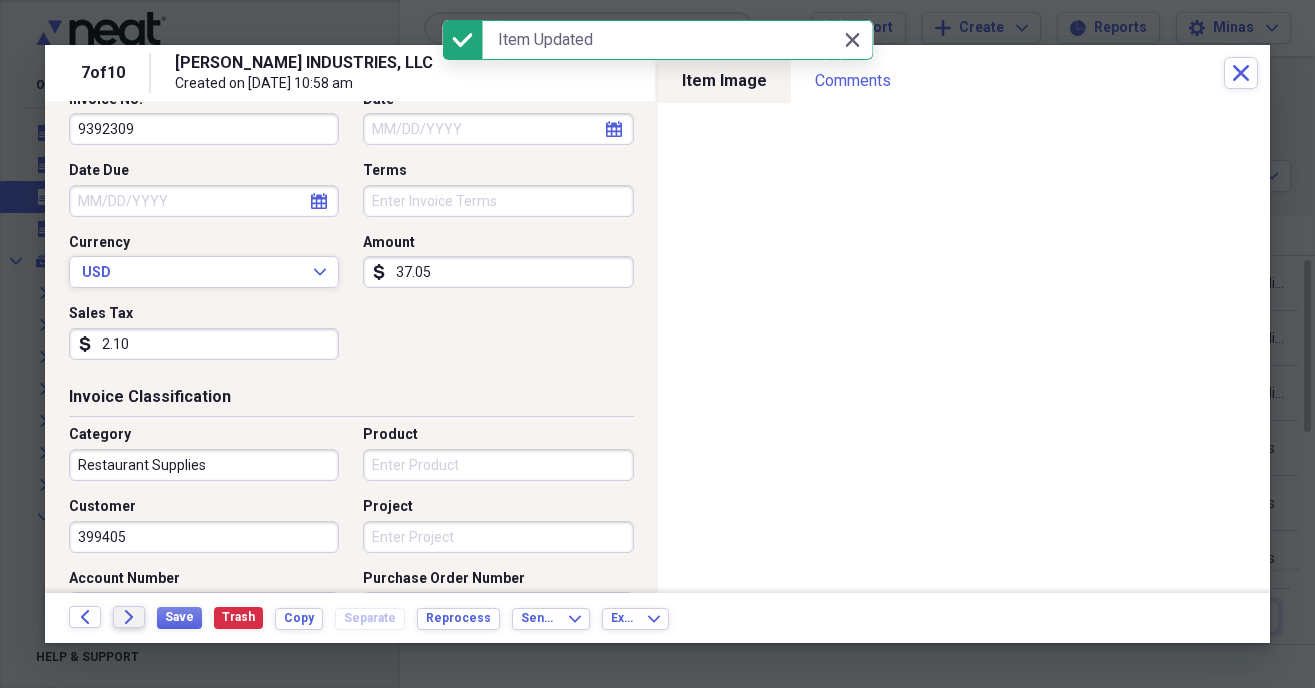 click on "Forward" 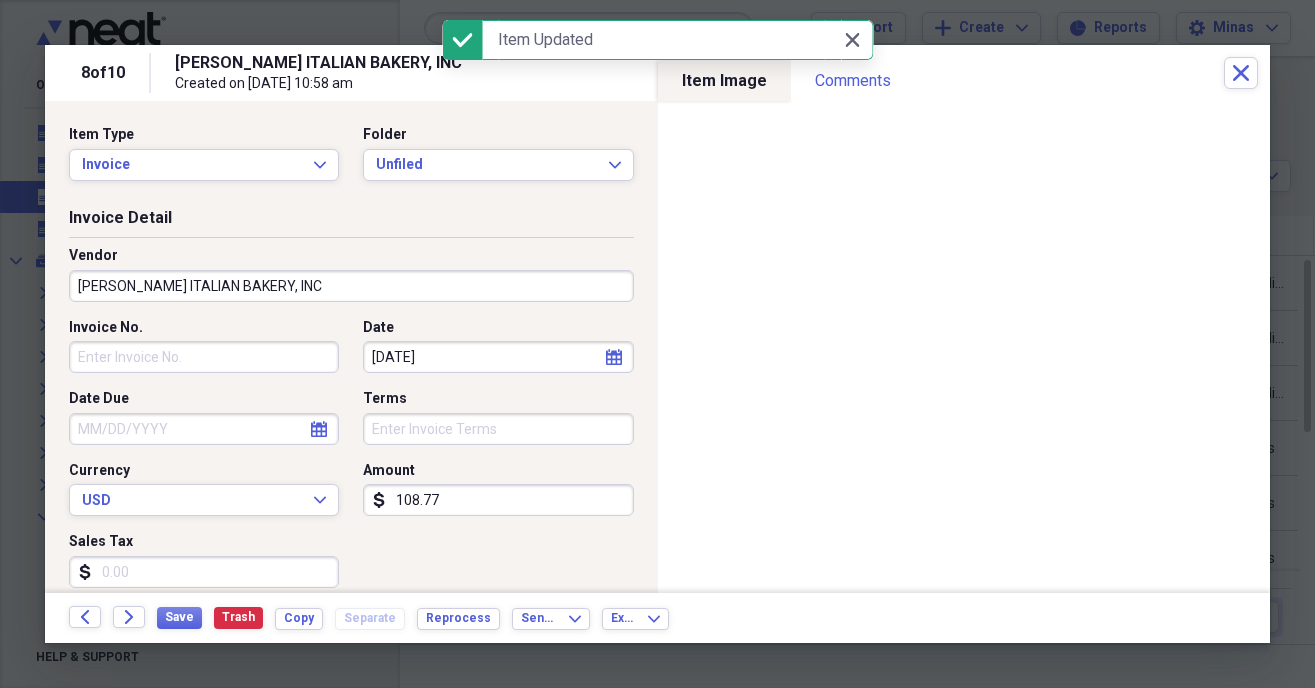 click on "Invoice No." at bounding box center (204, 357) 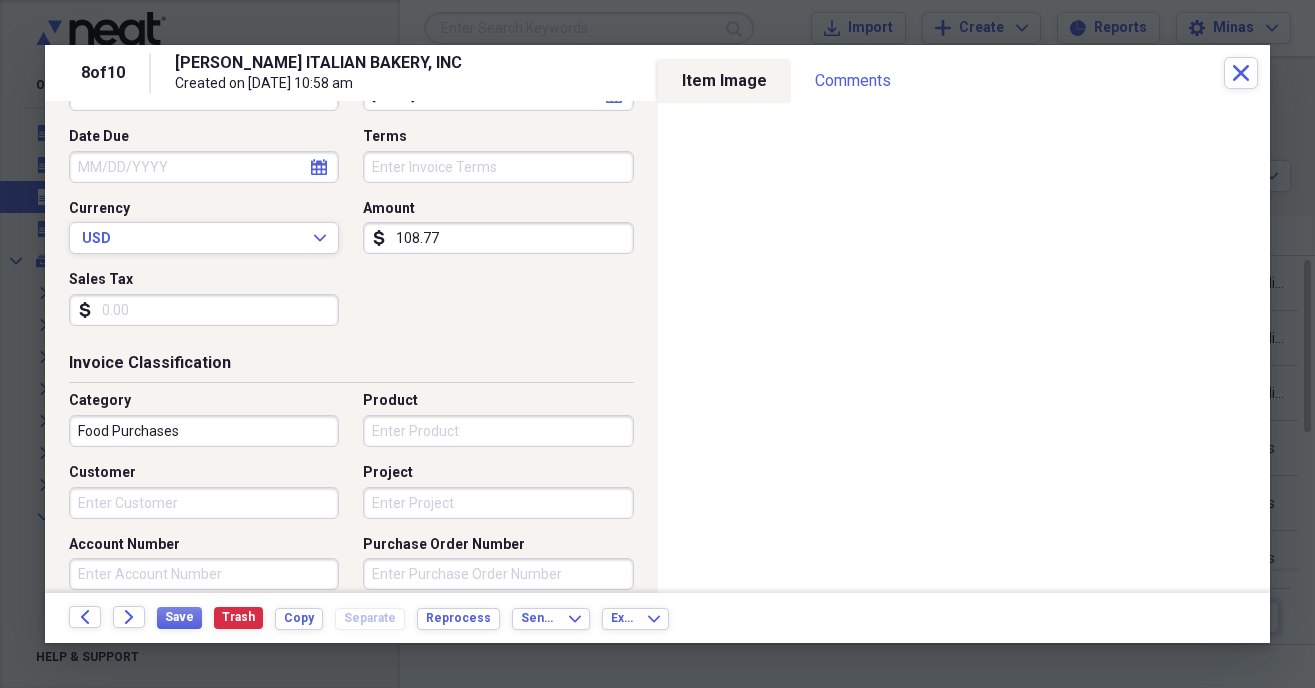 scroll, scrollTop: 342, scrollLeft: 0, axis: vertical 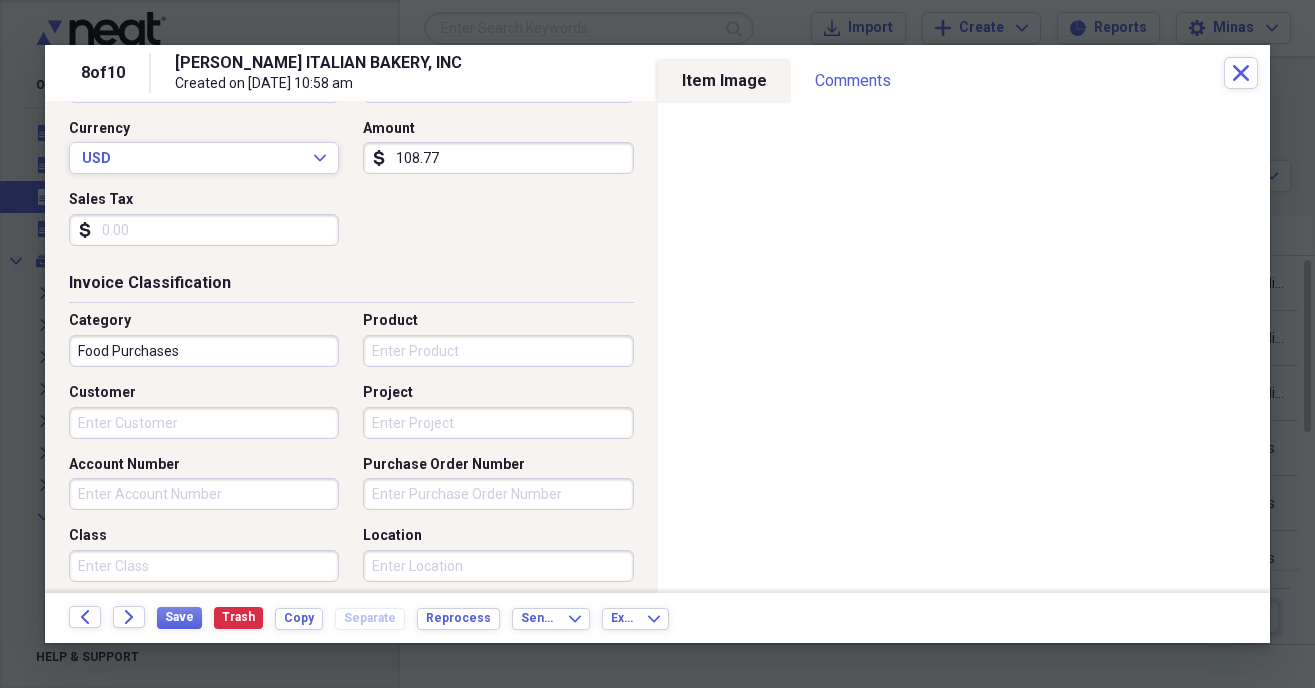 type on "9894571" 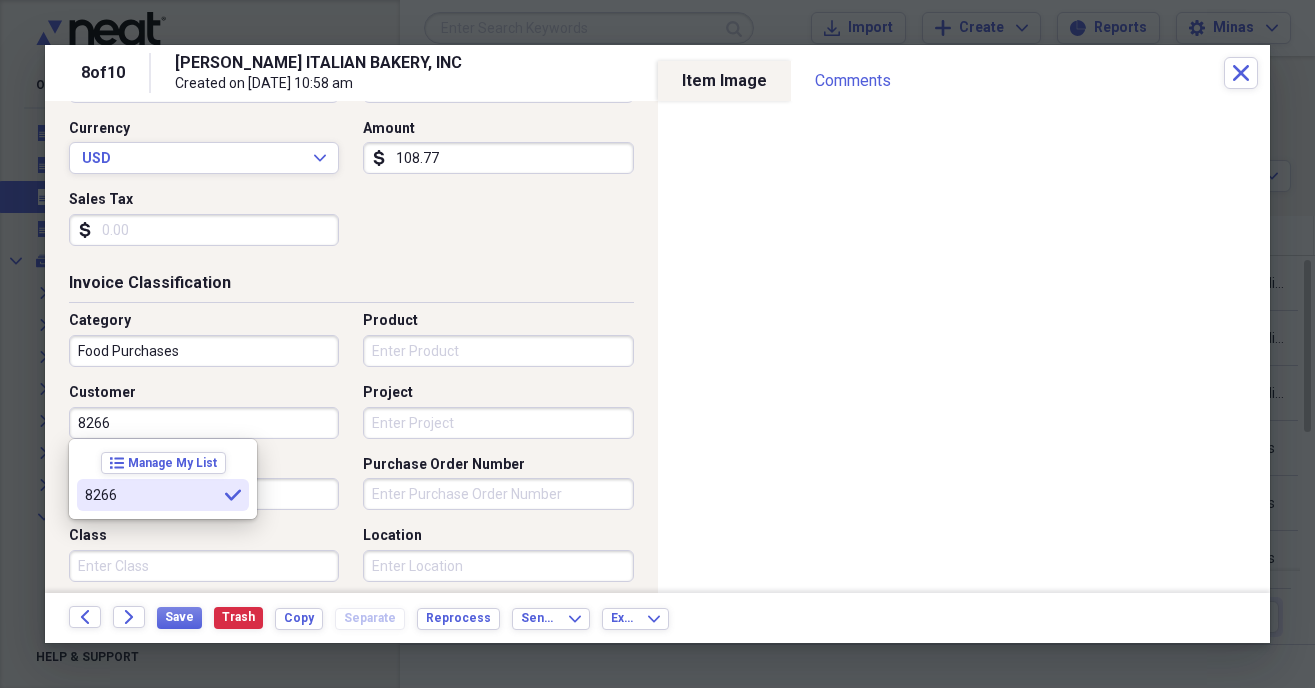 type on "8266" 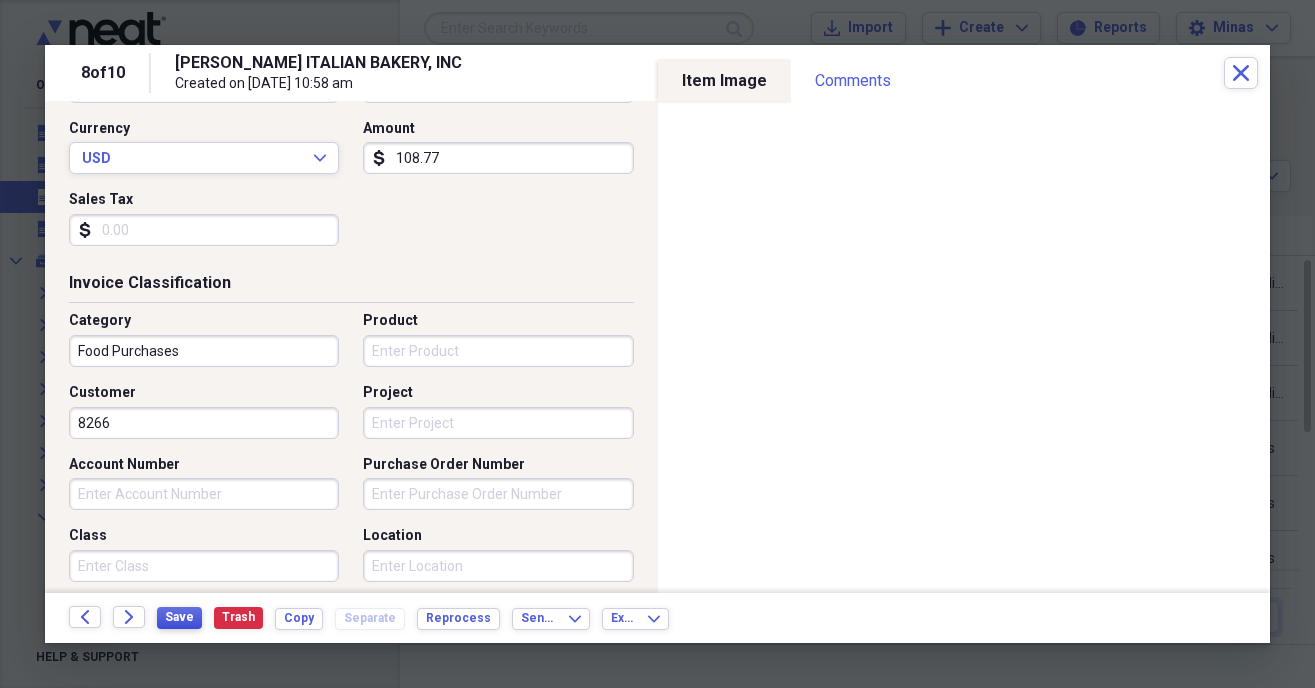 click on "Save" at bounding box center [179, 617] 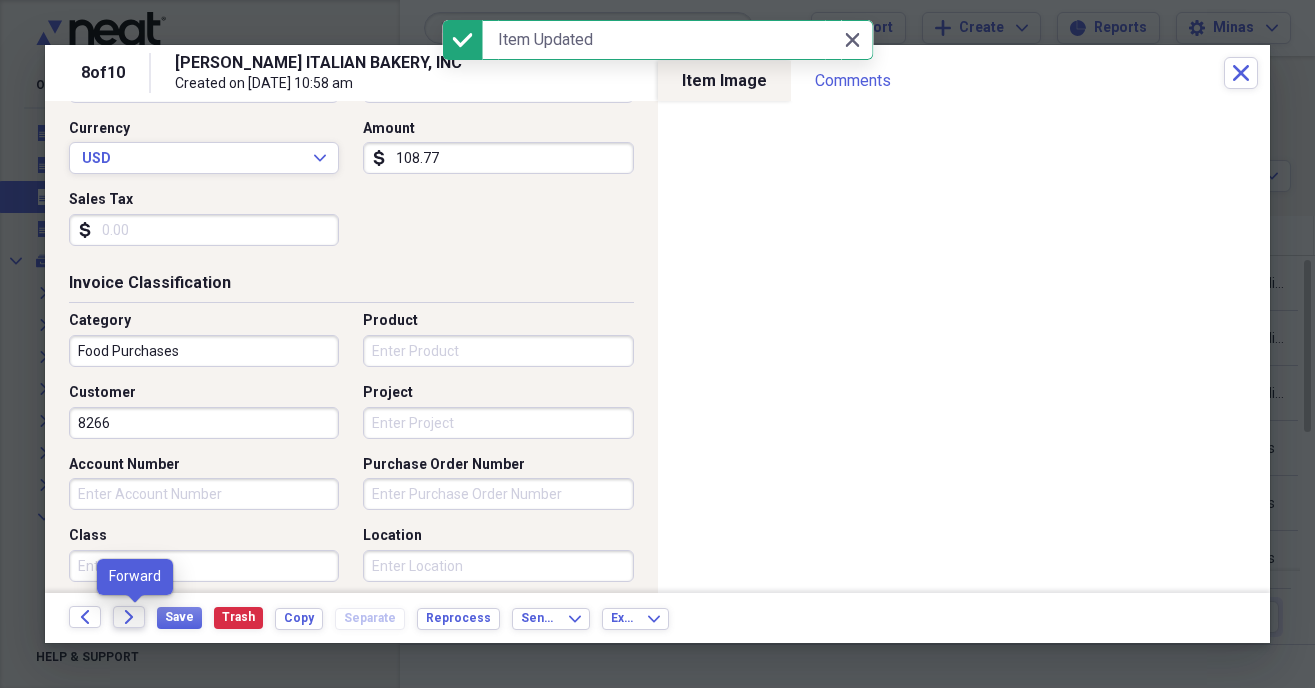 click on "Forward" 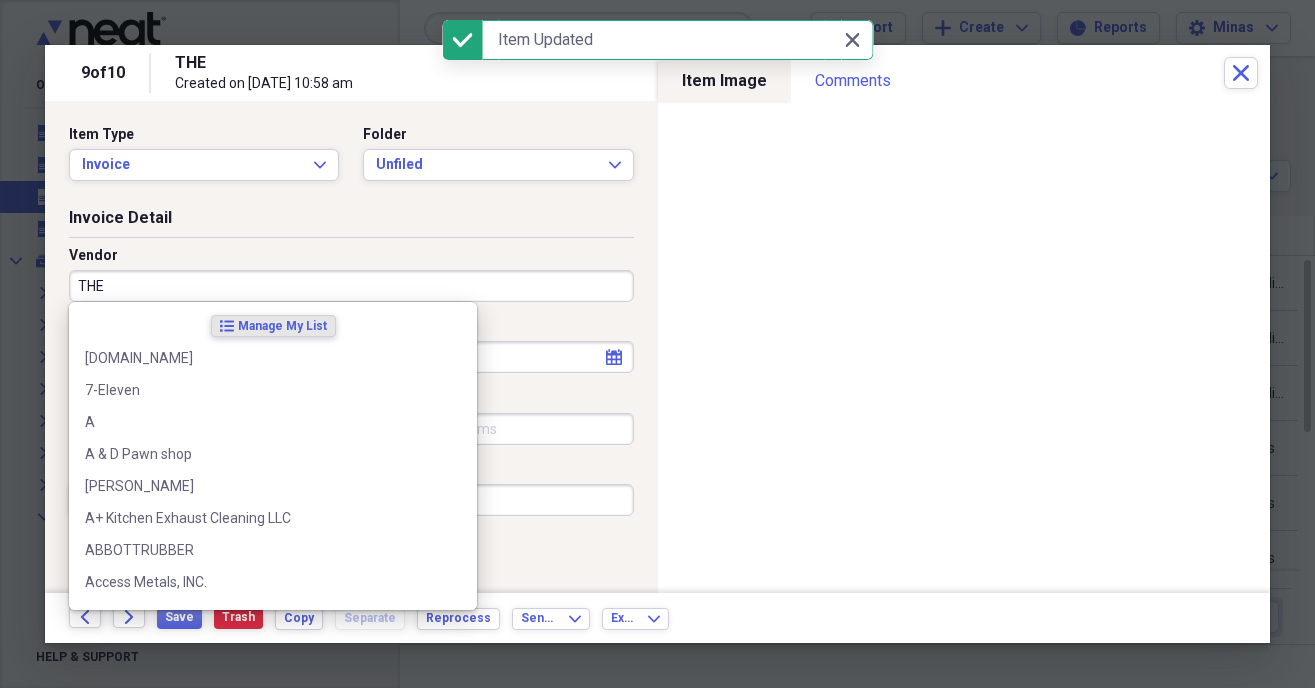 click on "THE" at bounding box center (351, 286) 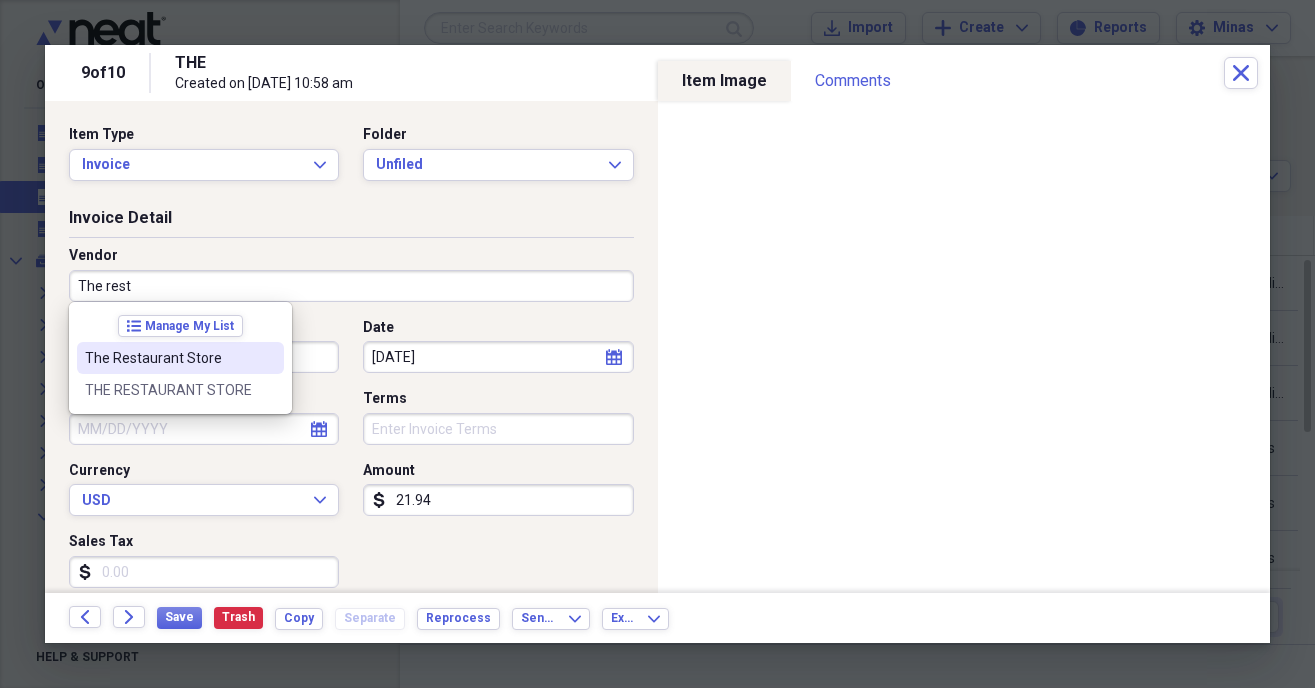 click on "The Restaurant Store" at bounding box center [168, 358] 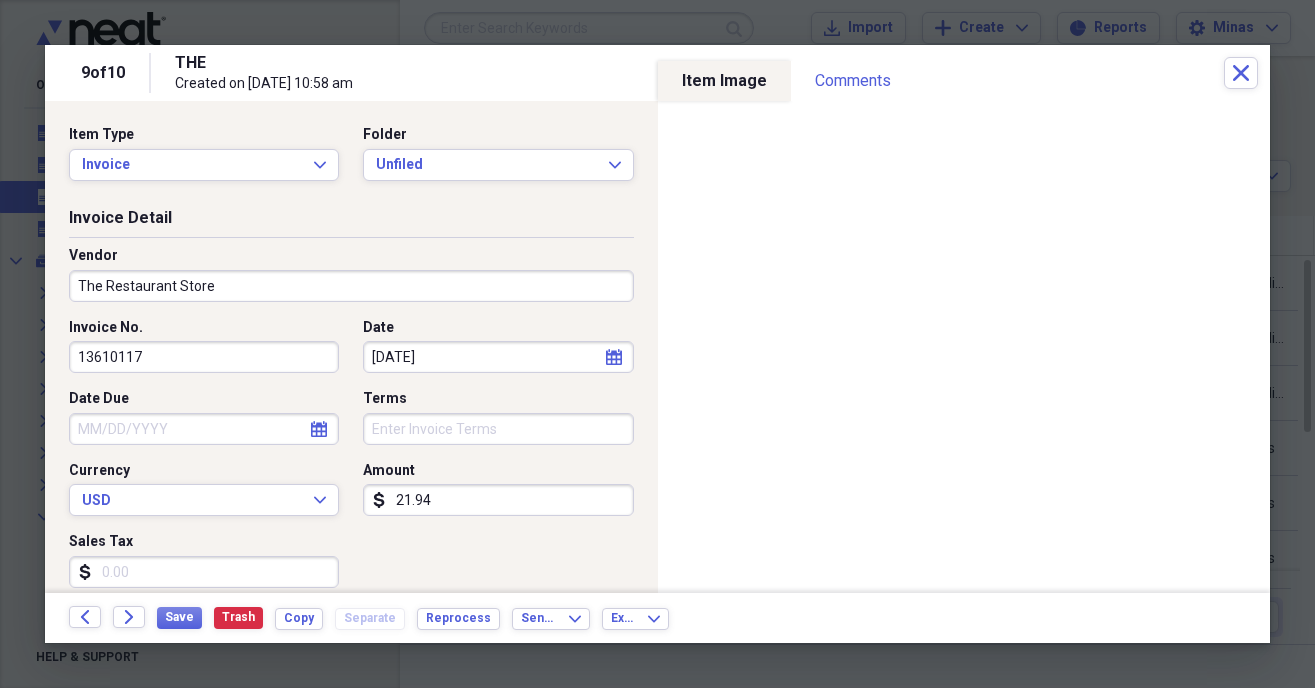 type on "Restaurant Supplies" 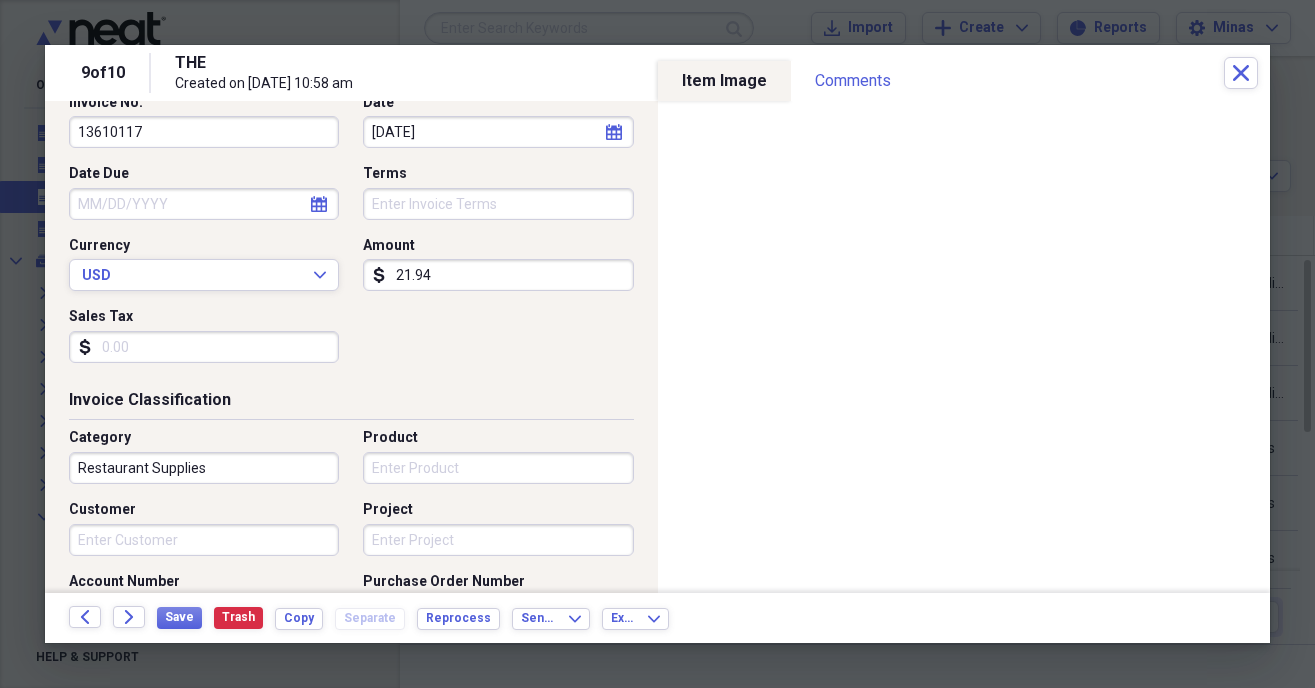 scroll, scrollTop: 228, scrollLeft: 0, axis: vertical 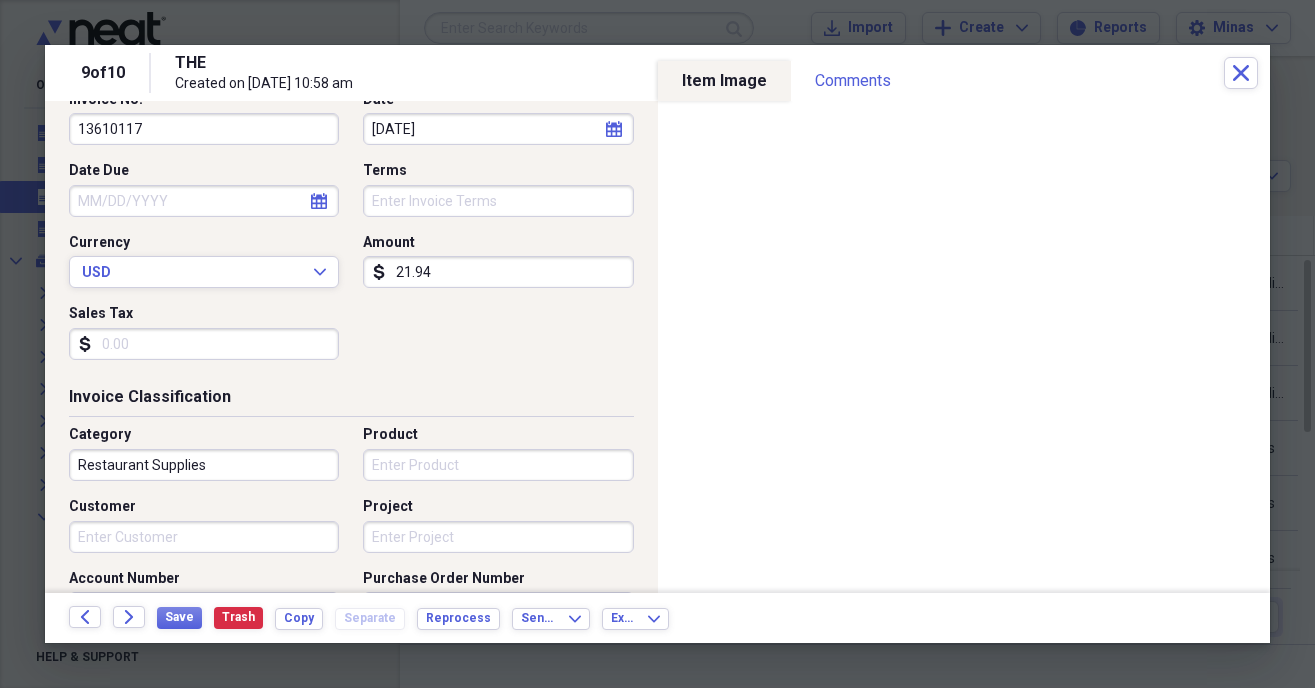click on "Customer" at bounding box center [204, 537] 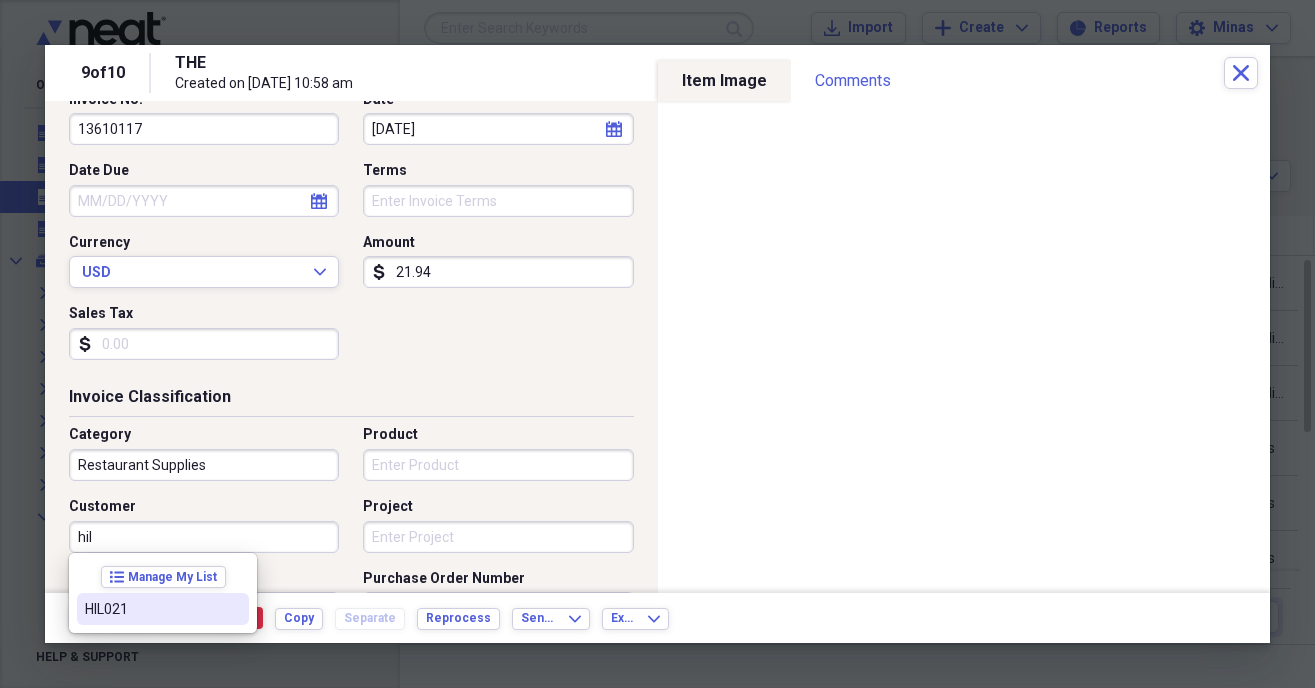 click on "HIL021" at bounding box center (163, 609) 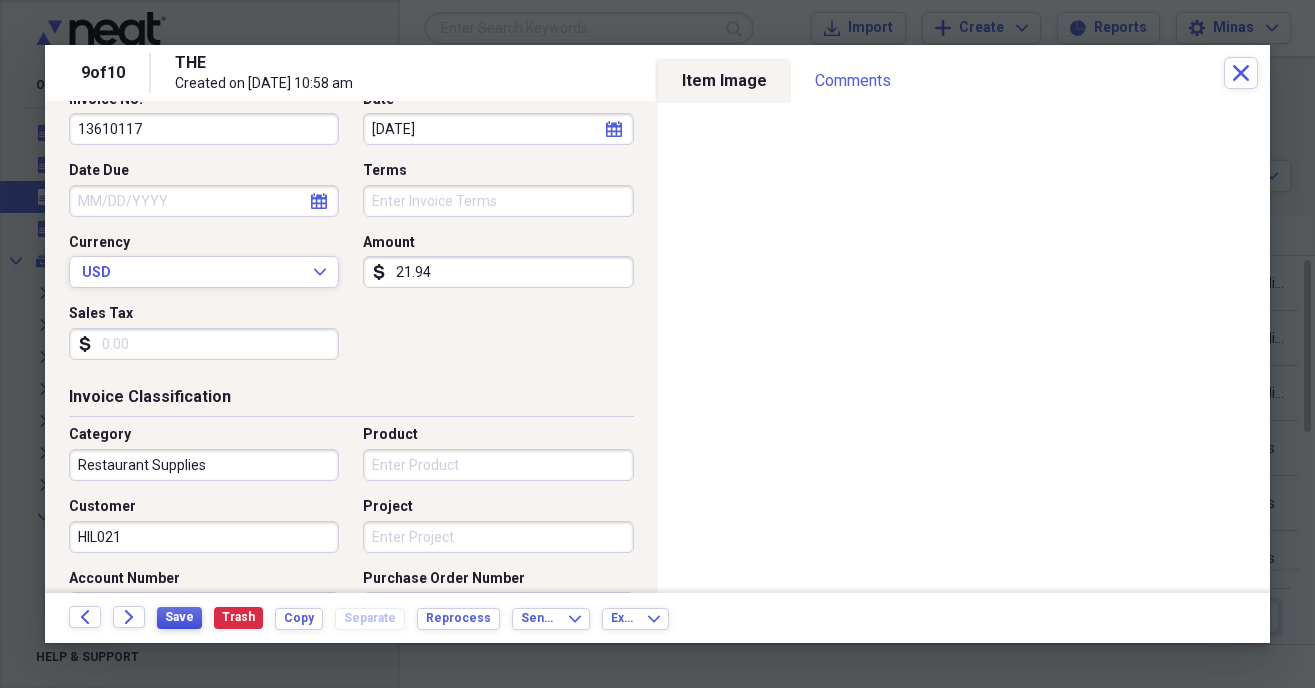 click on "Save" at bounding box center (179, 617) 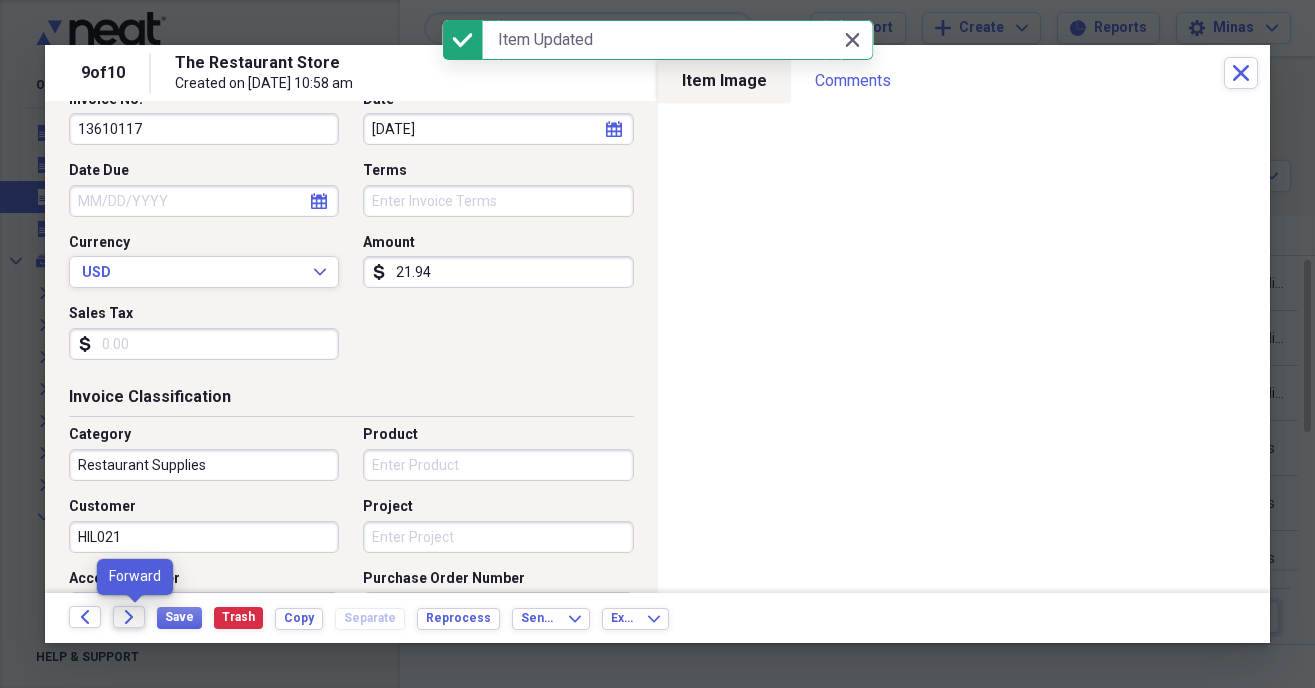 click 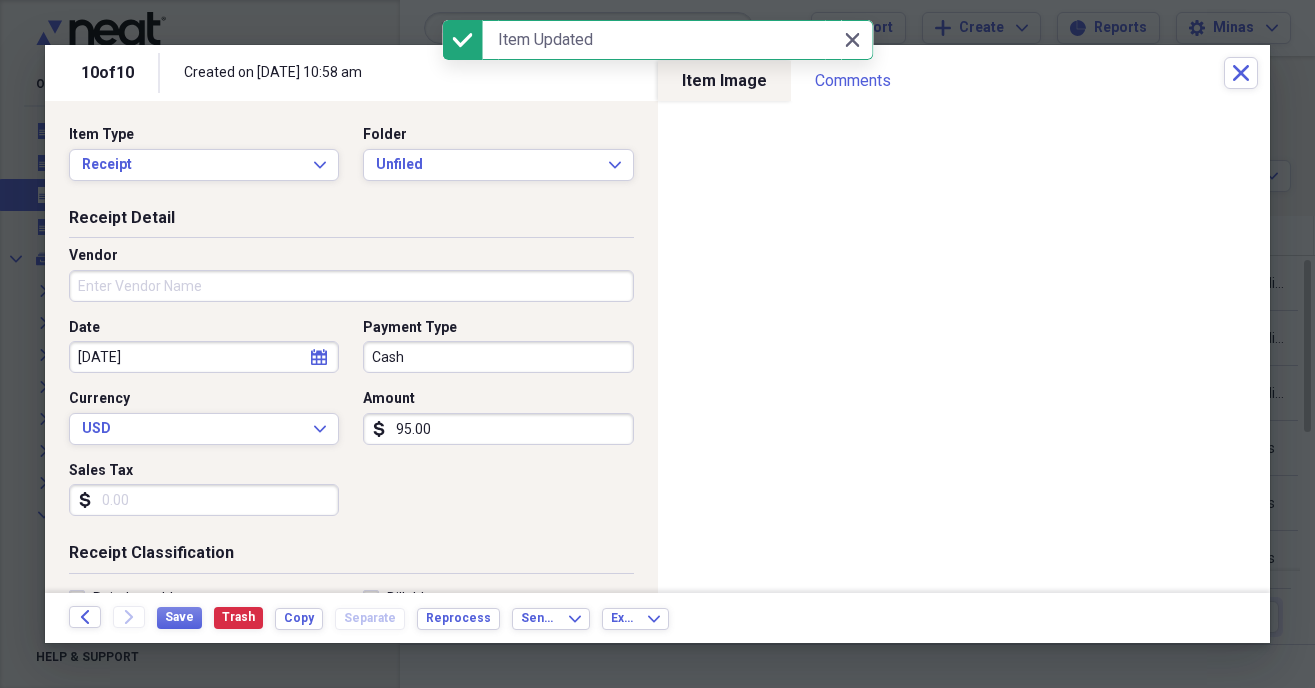 click on "Vendor" at bounding box center [351, 286] 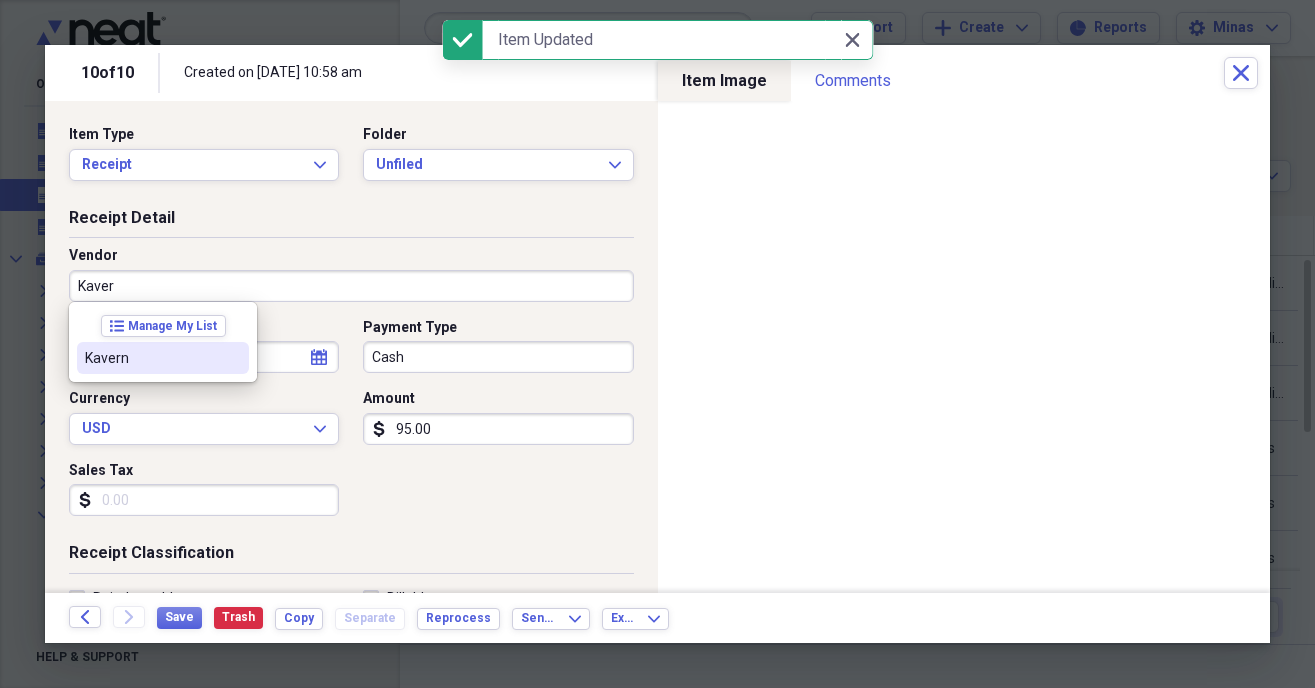 click on "Kavern" at bounding box center [151, 358] 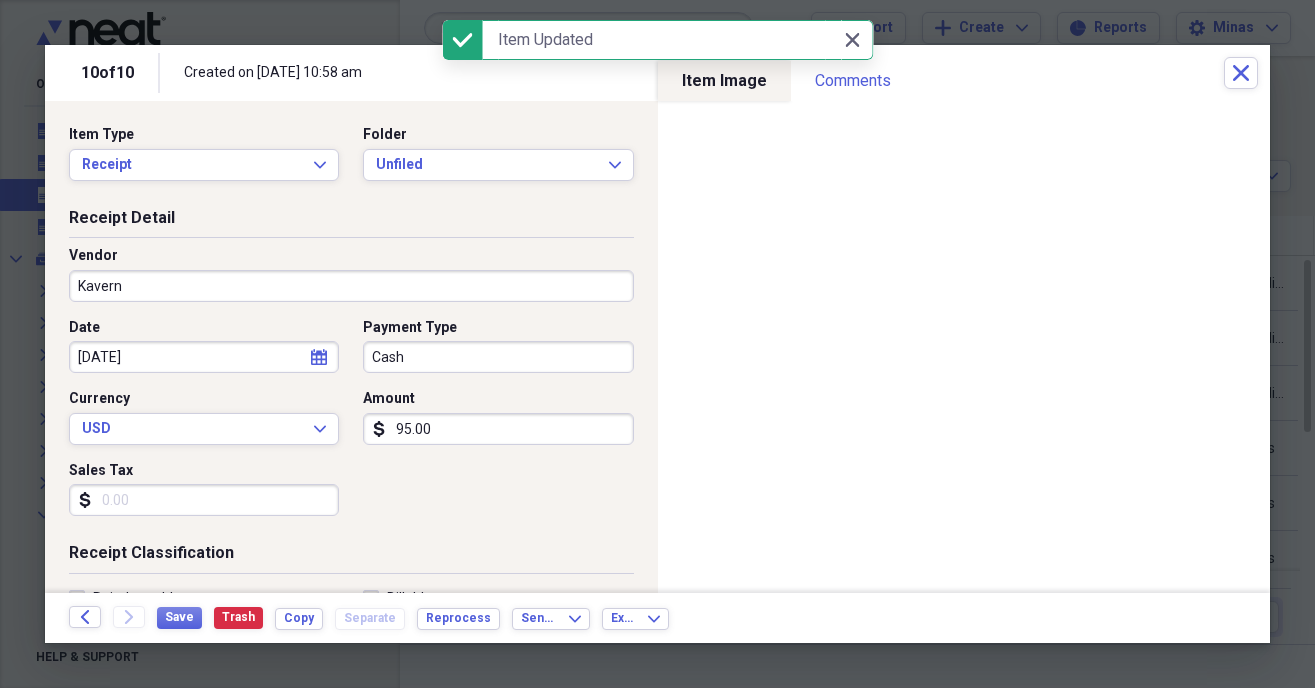 type on "Food Purchases" 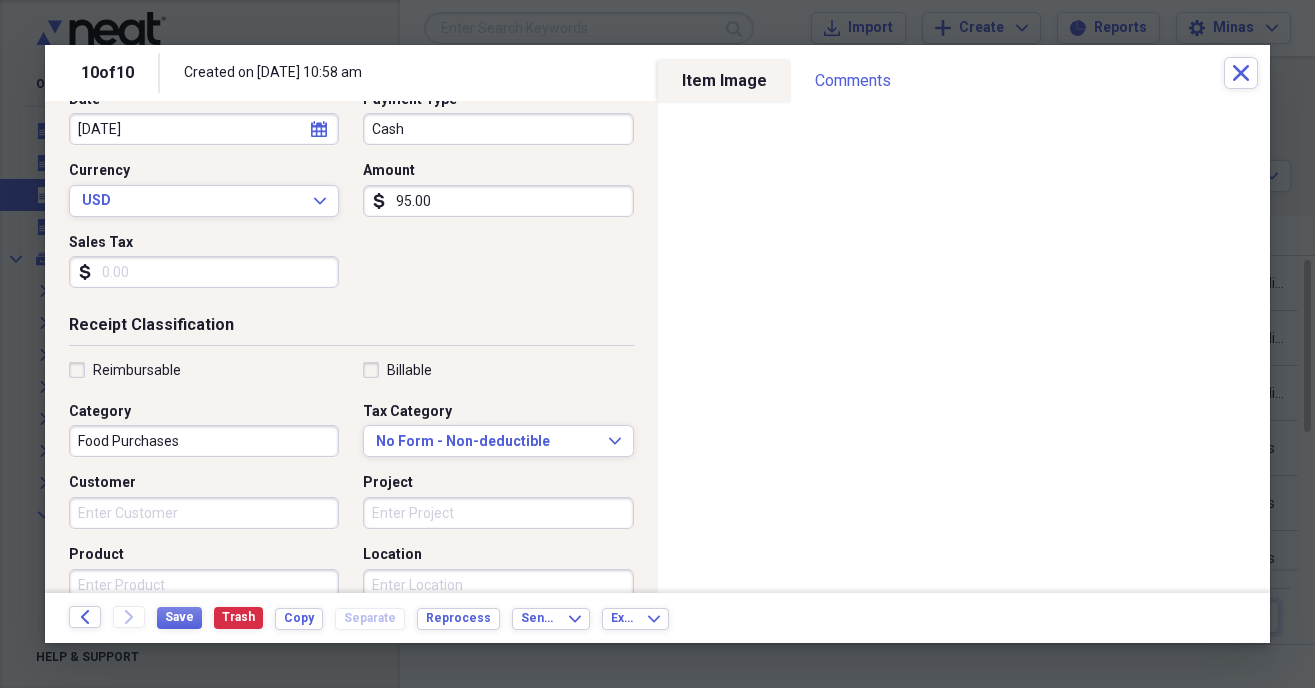 scroll, scrollTop: 114, scrollLeft: 0, axis: vertical 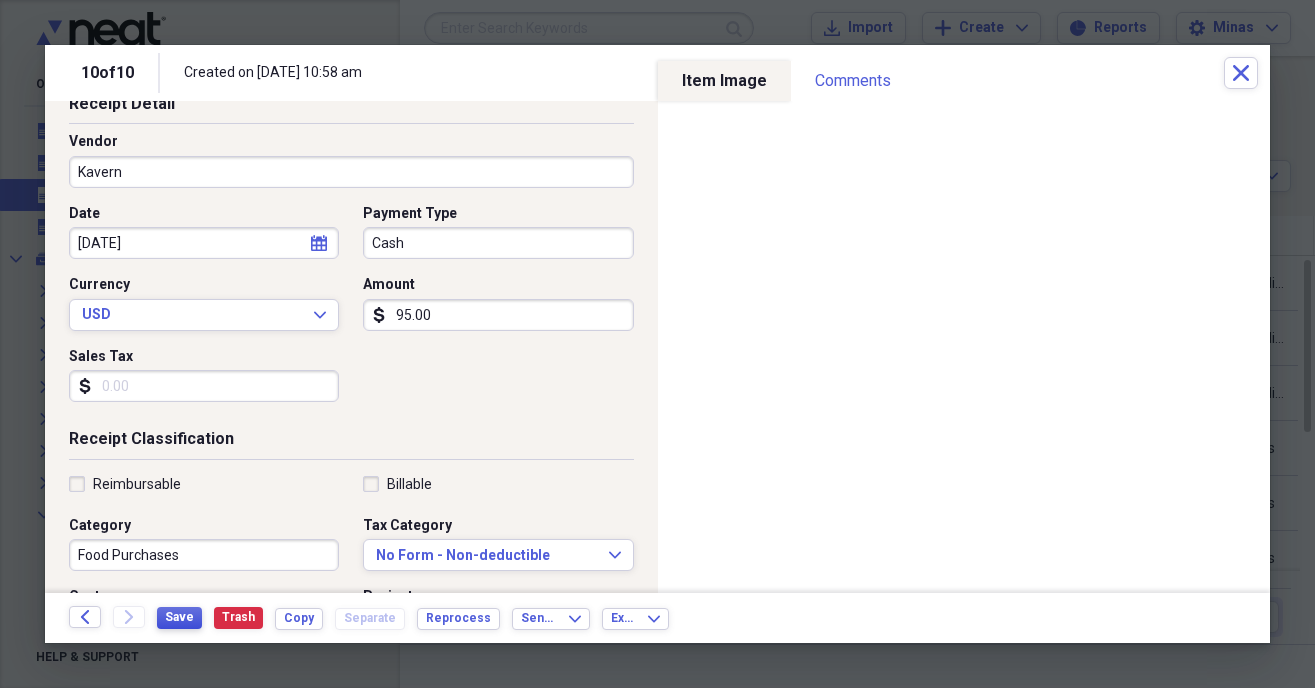 click on "Save" at bounding box center (179, 618) 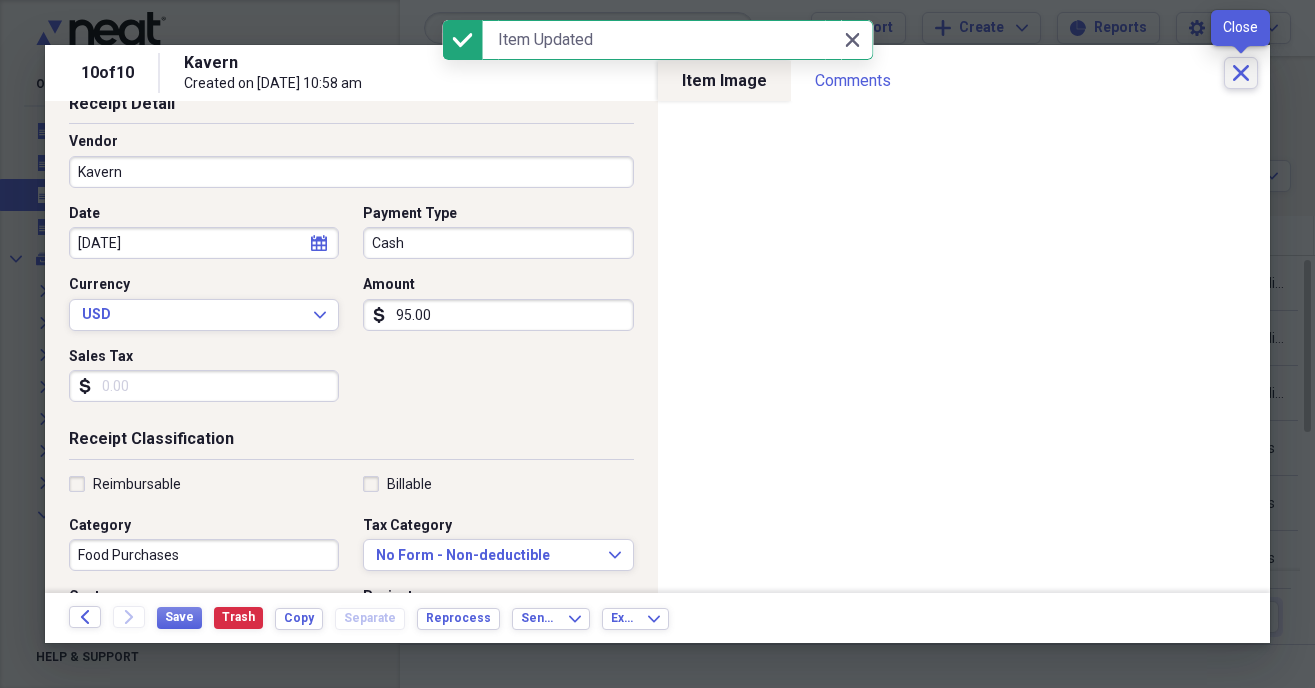 click on "Close" at bounding box center (1241, 73) 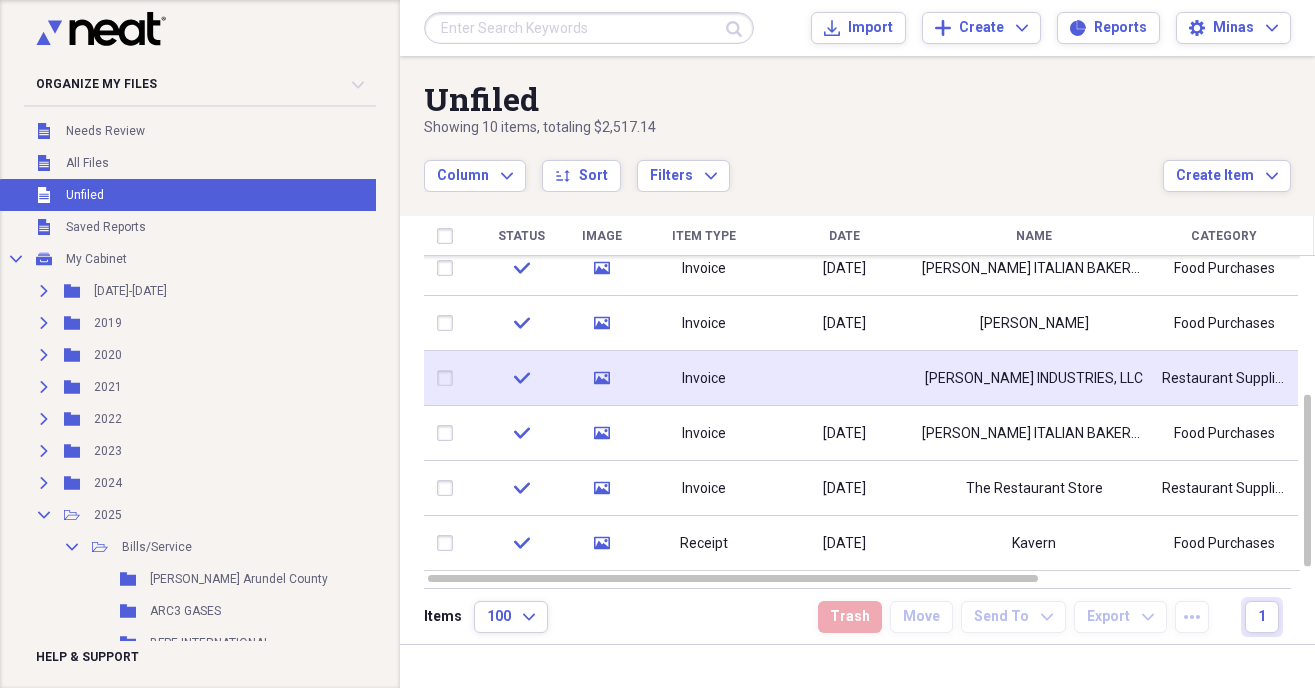 click at bounding box center (844, 378) 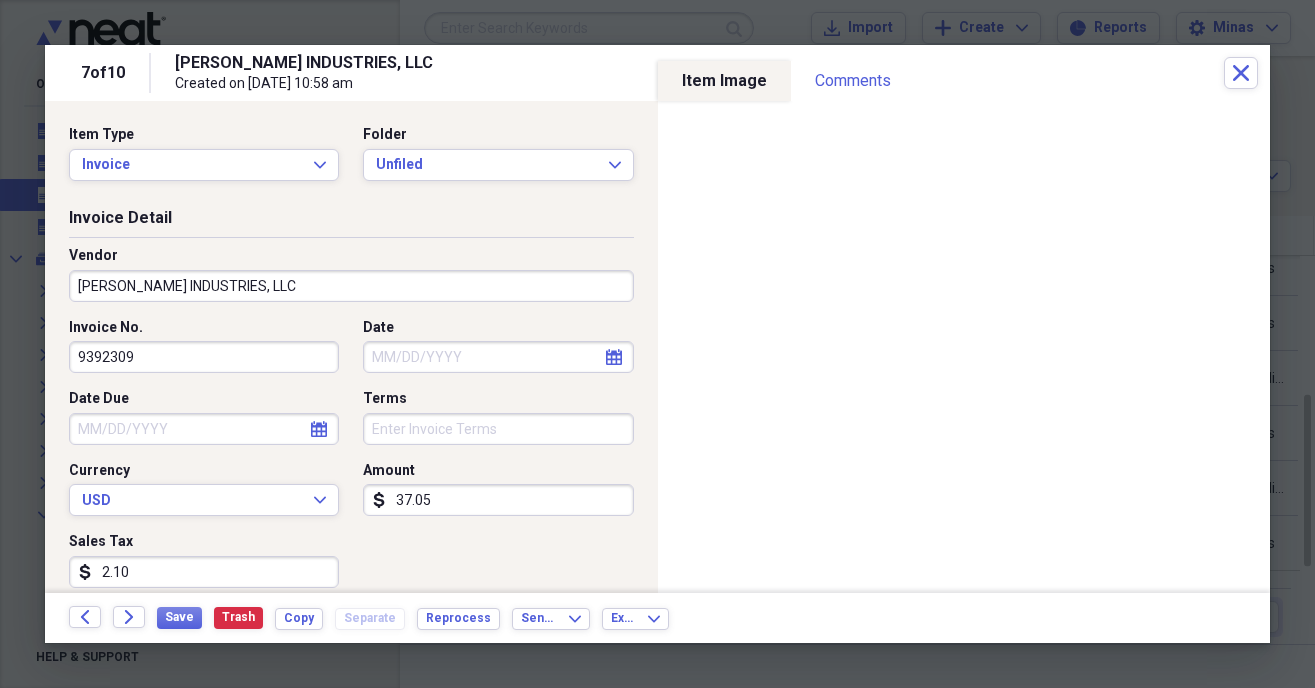 click on "Date" at bounding box center [498, 357] 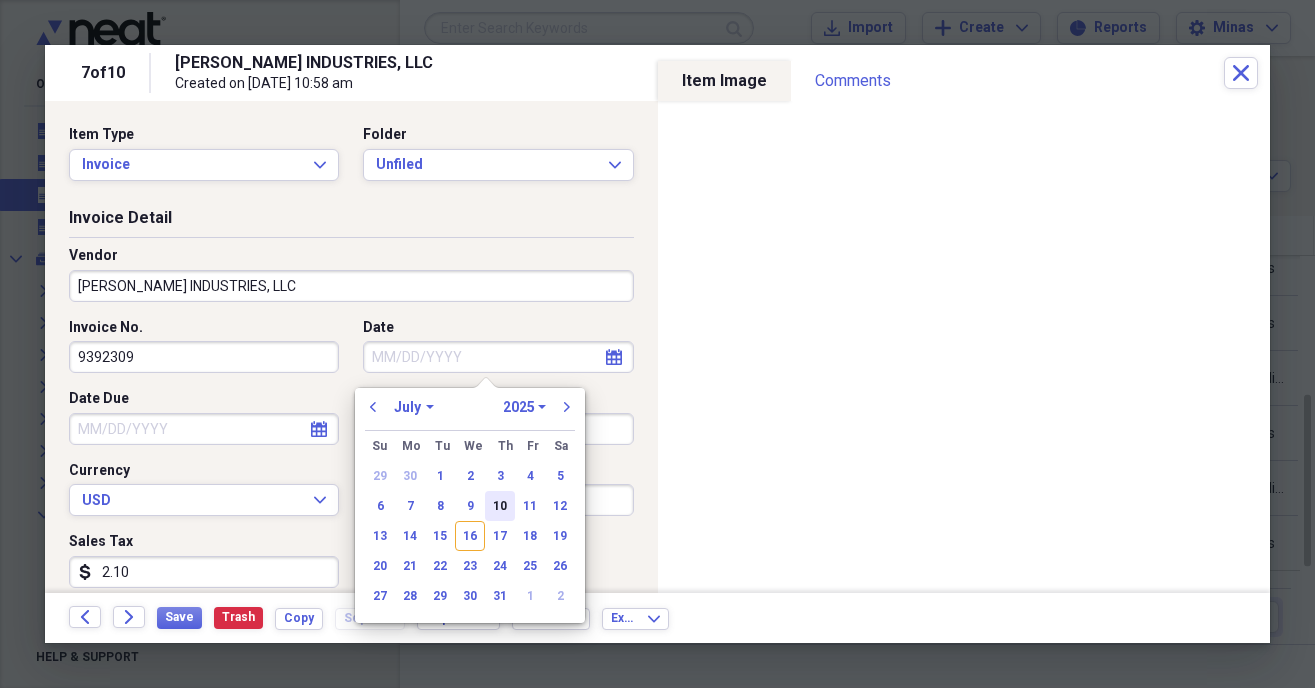 click on "10" at bounding box center (500, 506) 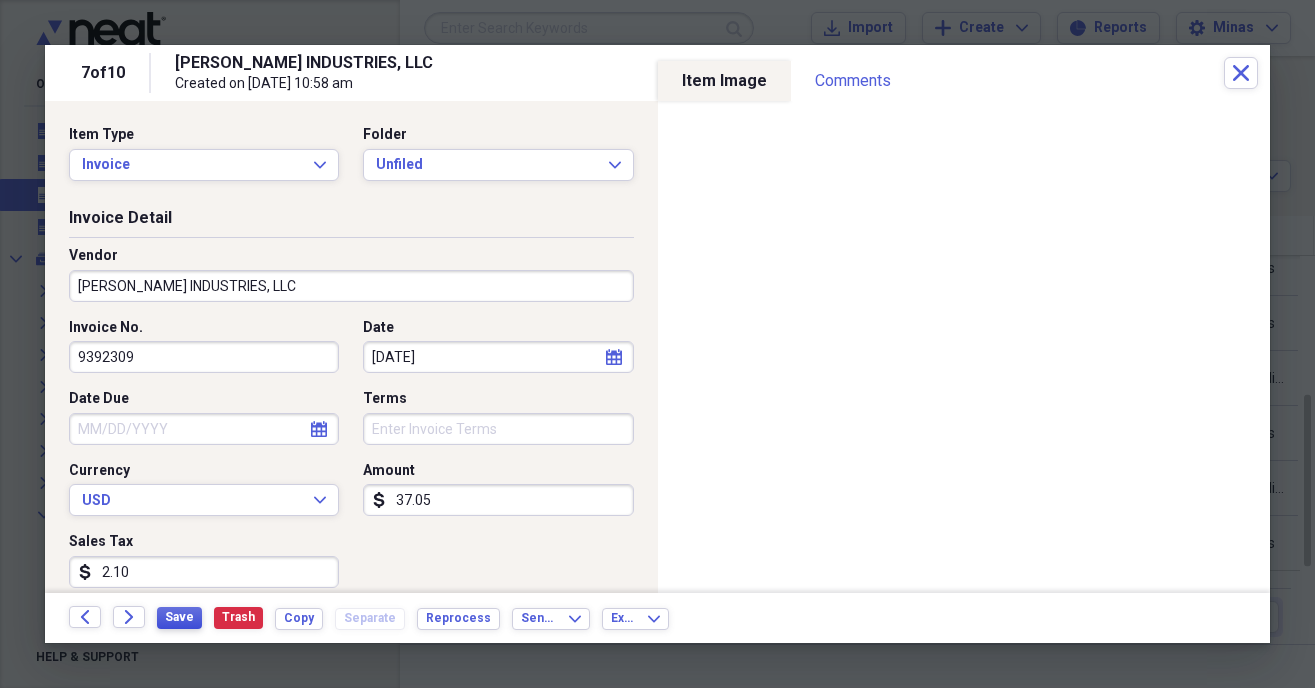 click on "Save" at bounding box center (179, 617) 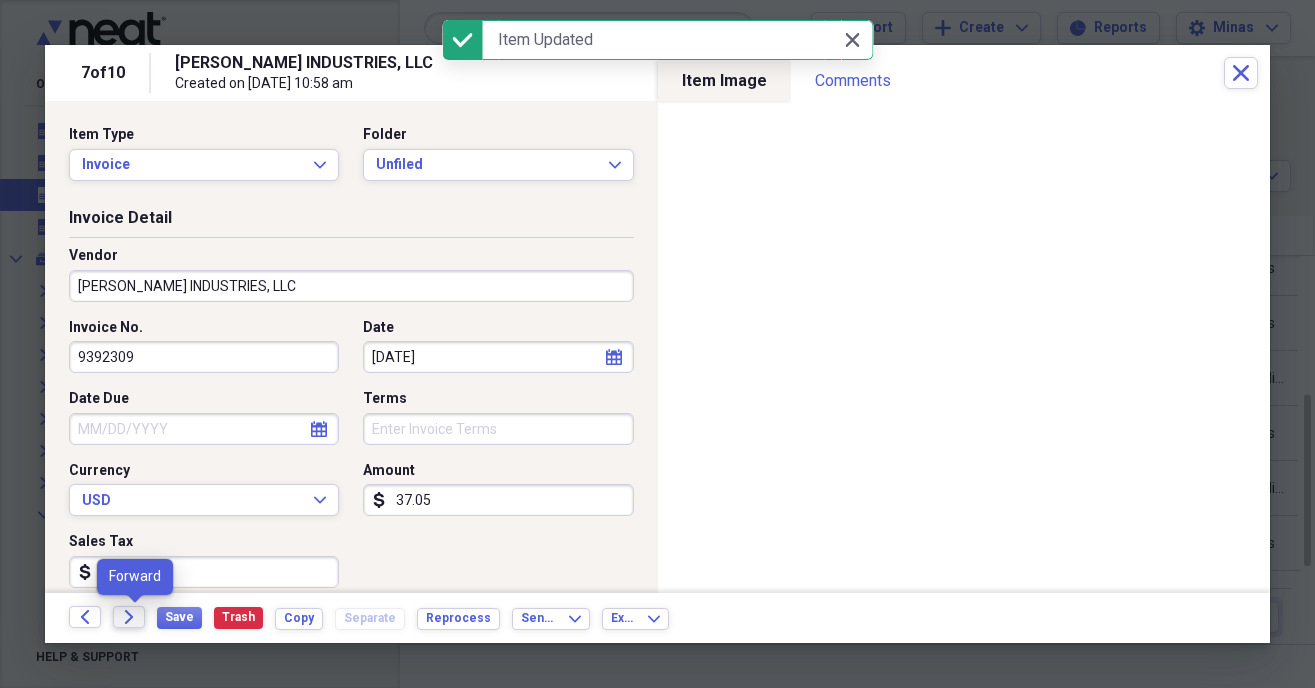 click on "Forward" 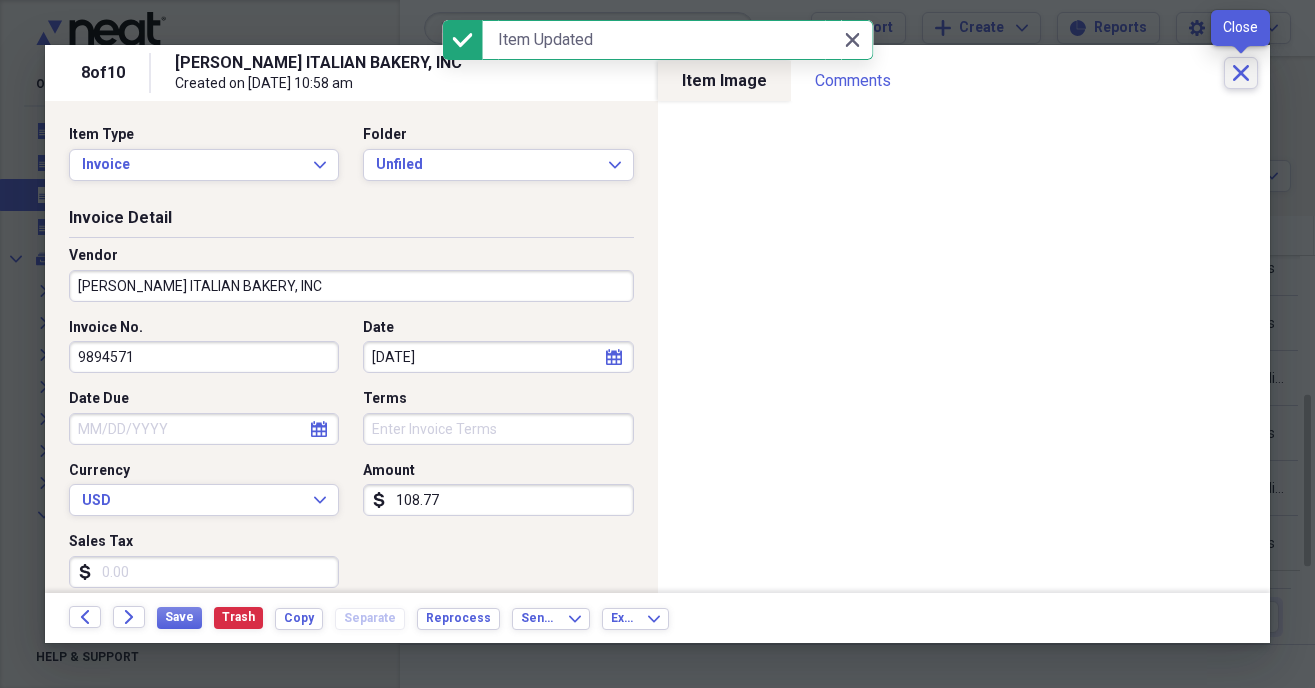 click on "Close" at bounding box center [1241, 73] 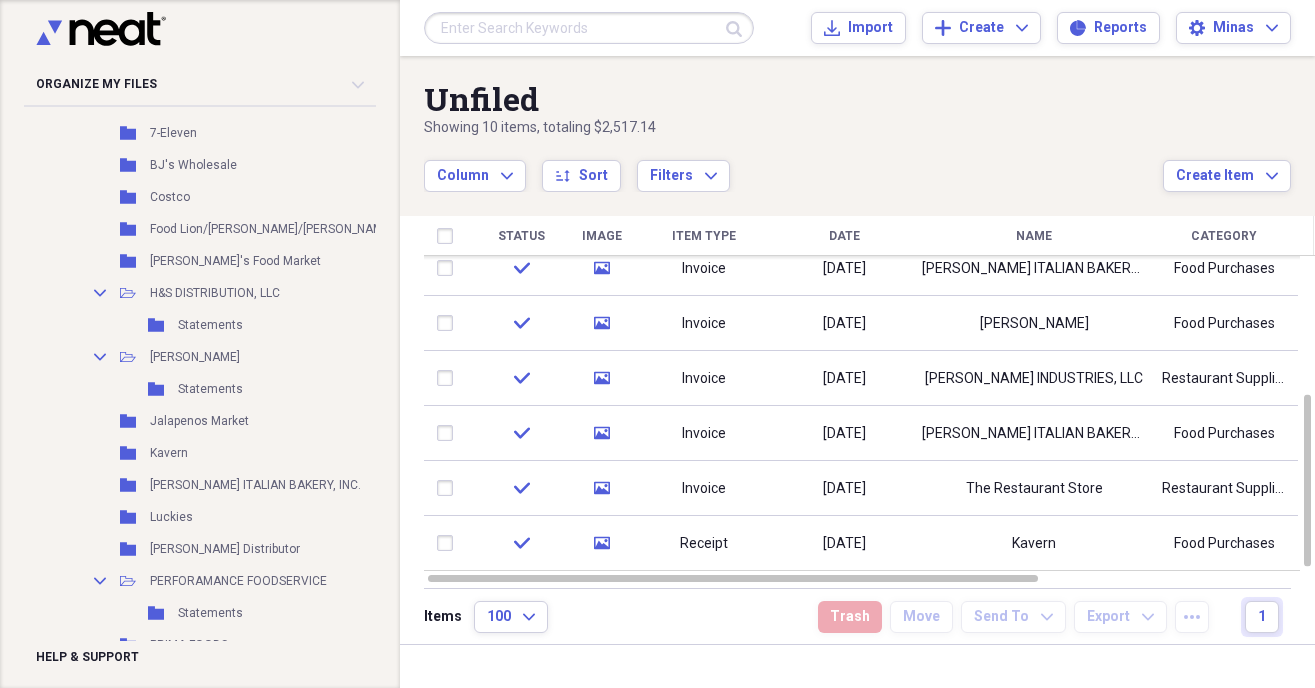 scroll, scrollTop: 1092, scrollLeft: 0, axis: vertical 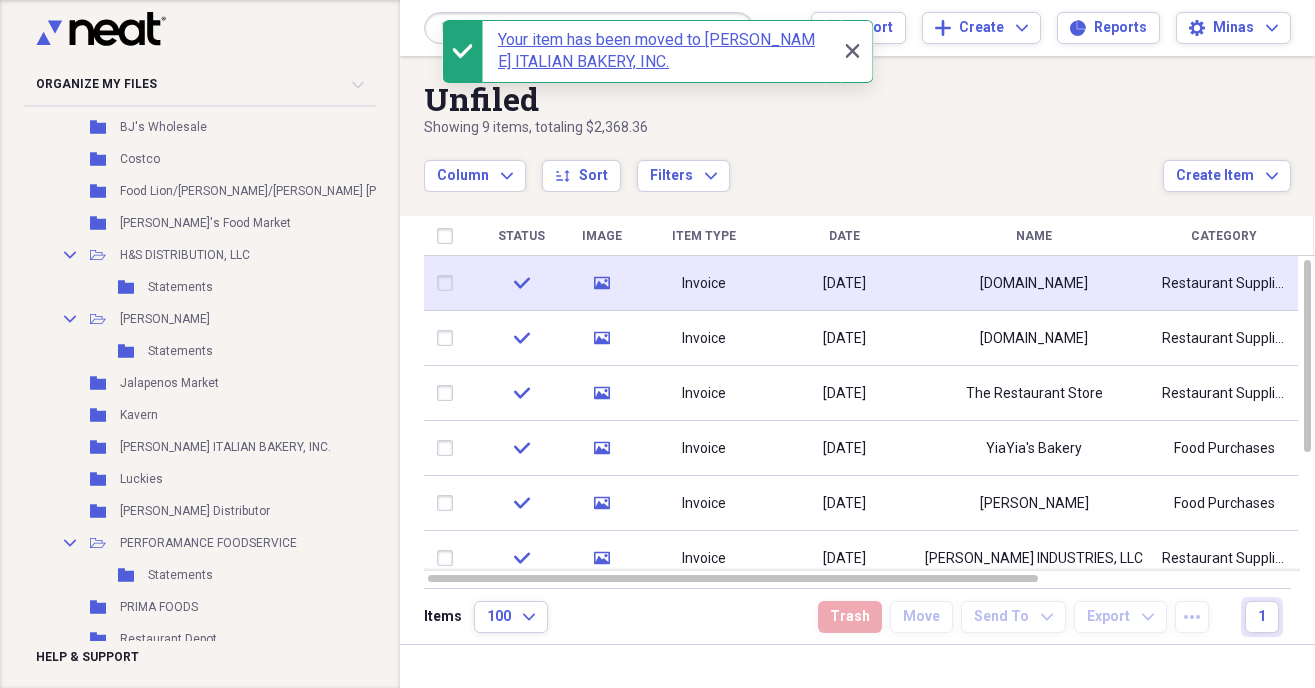 click at bounding box center [449, 283] 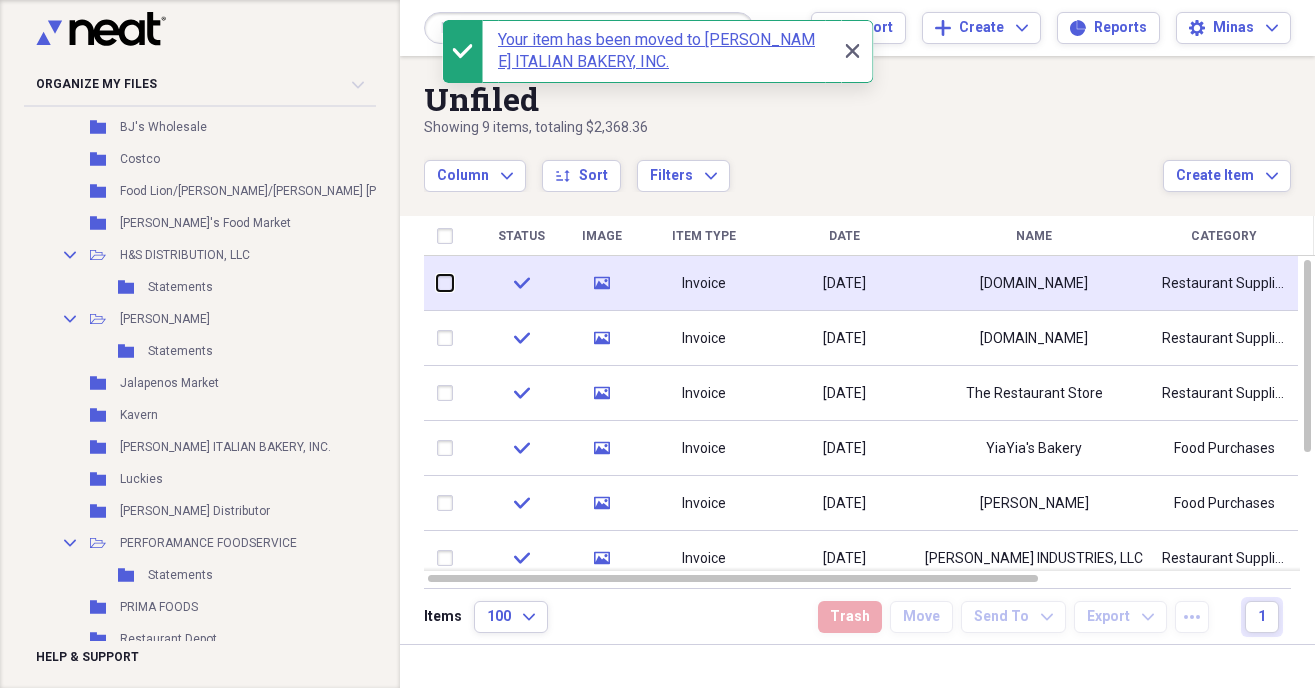 click at bounding box center [437, 283] 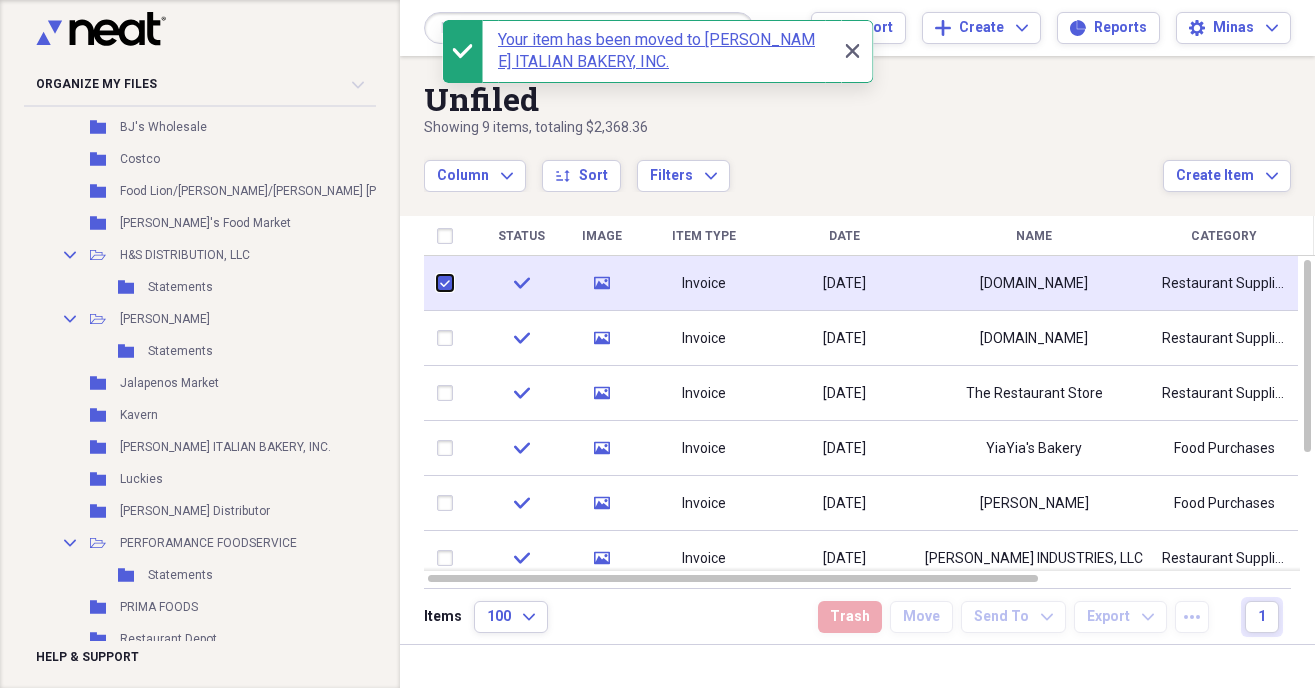 checkbox on "true" 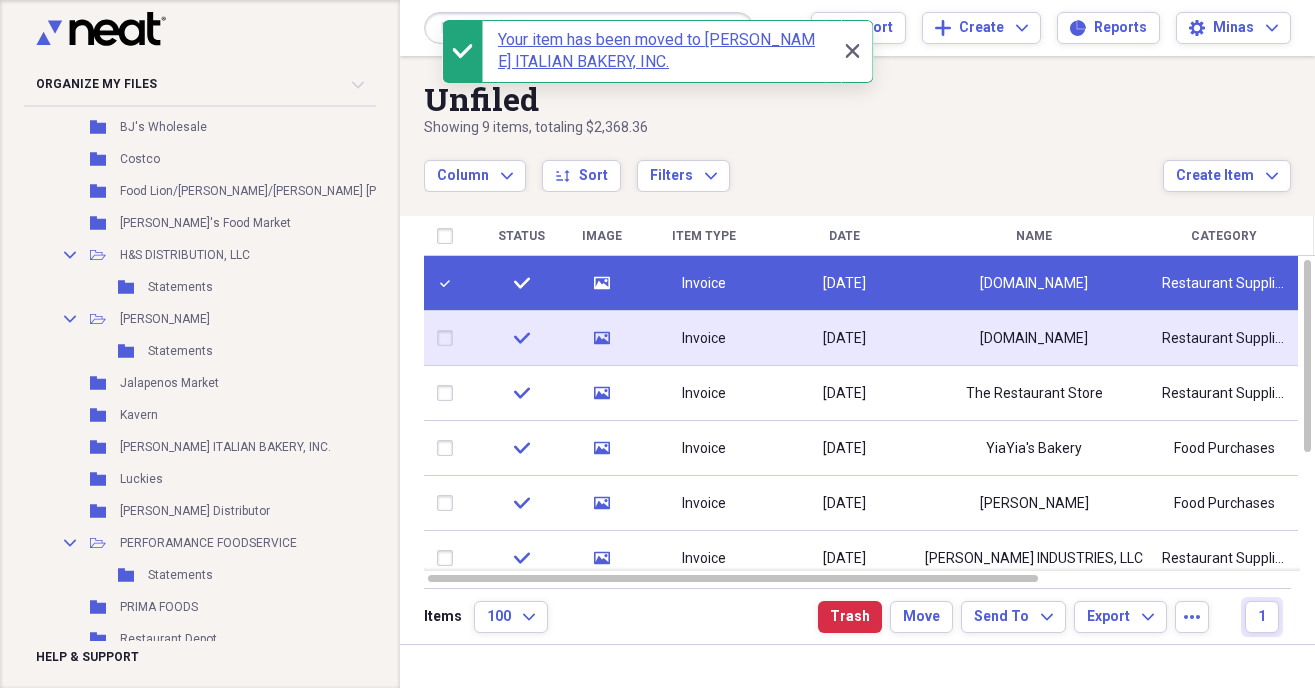 click at bounding box center (449, 338) 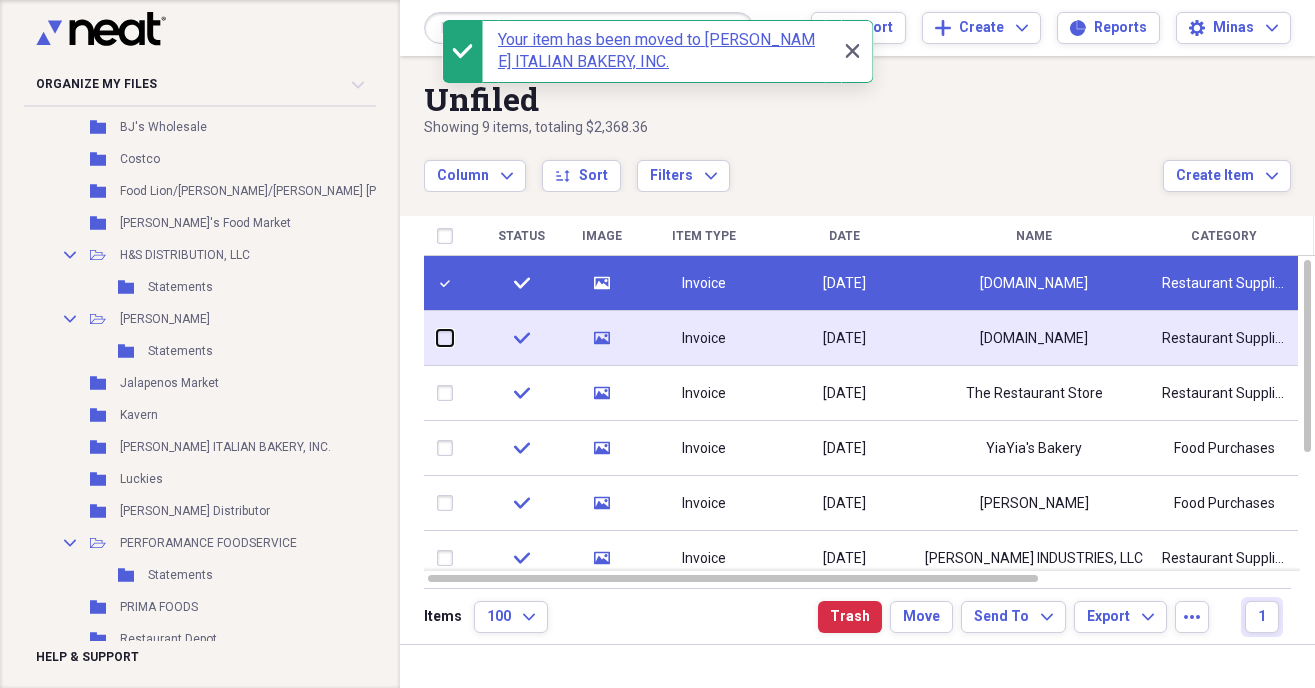 click at bounding box center [437, 338] 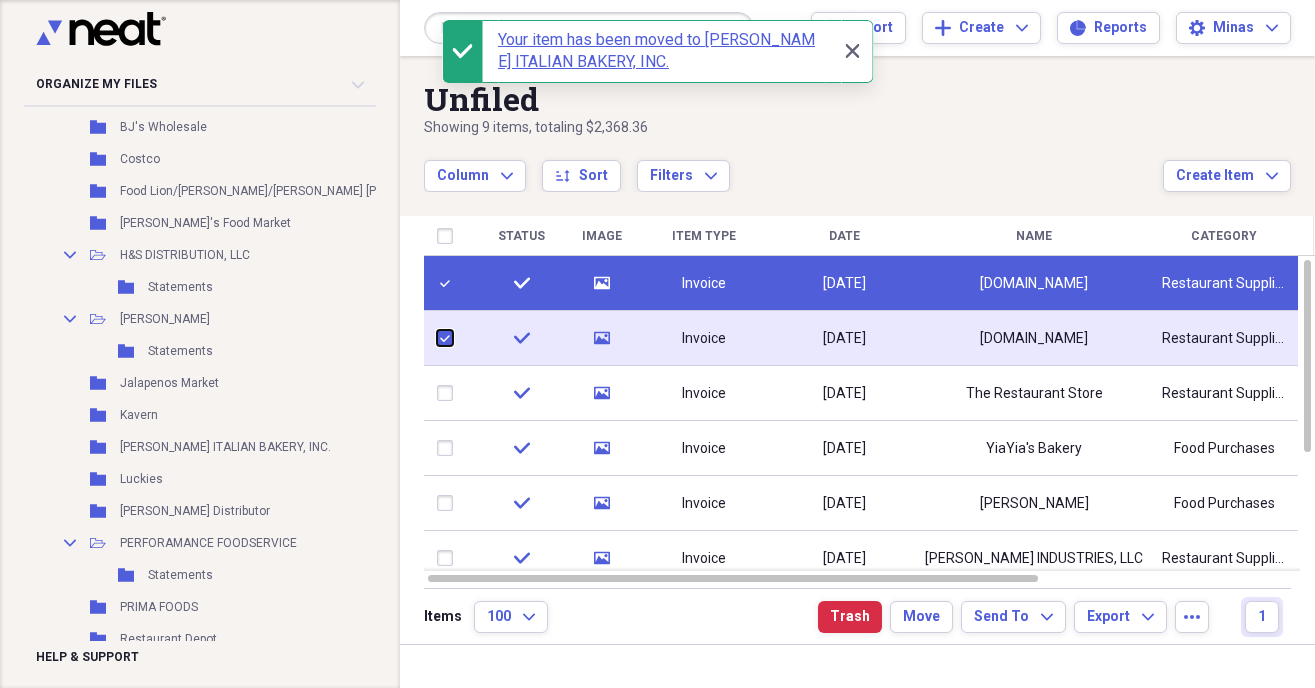 checkbox on "true" 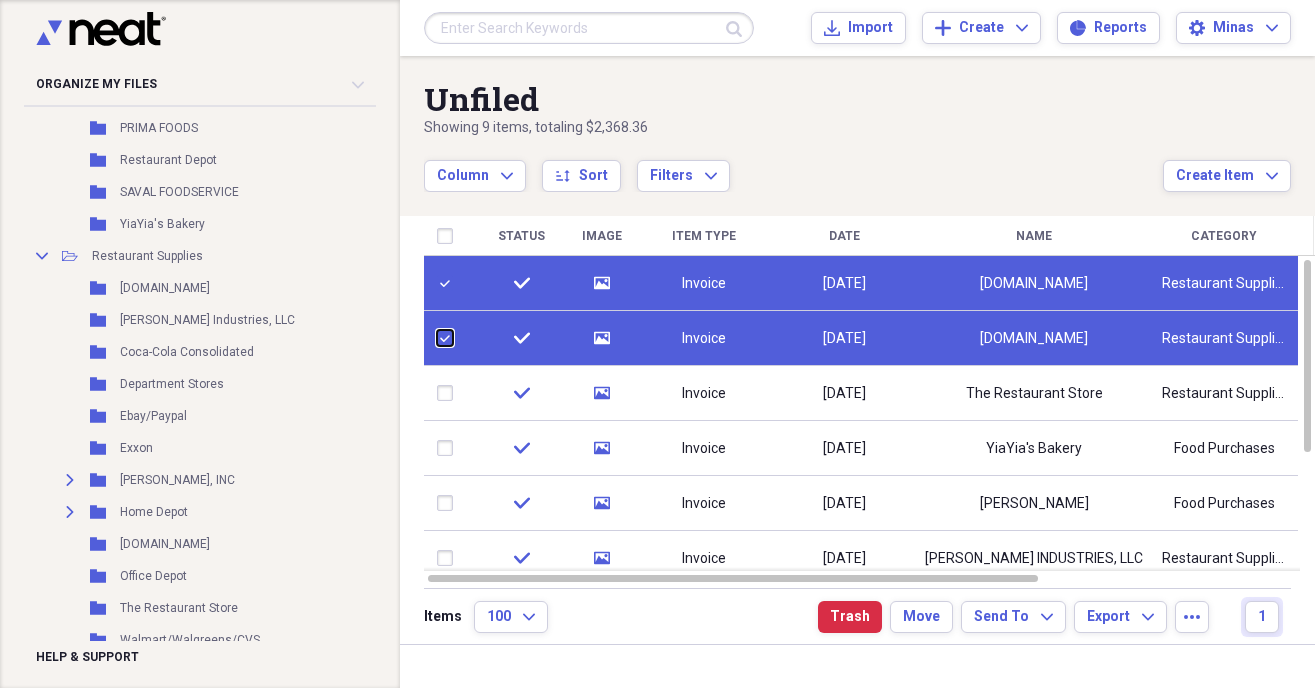 scroll, scrollTop: 1596, scrollLeft: 30, axis: both 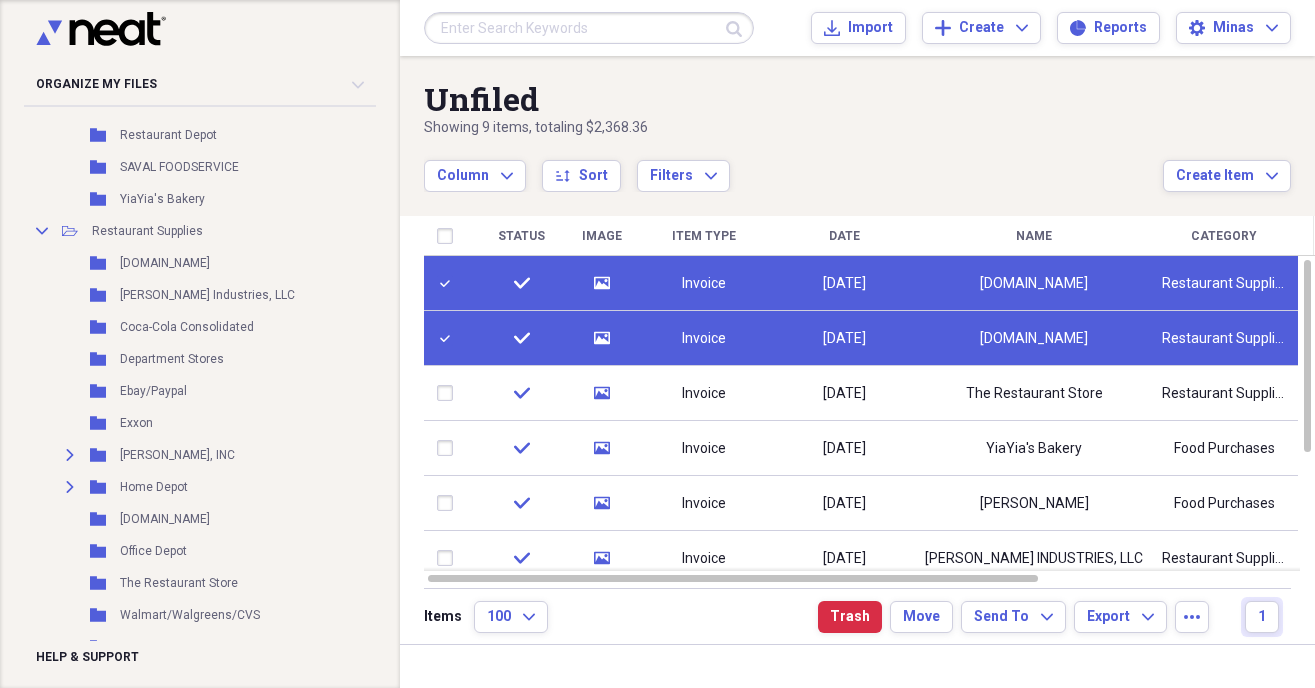drag, startPoint x: 849, startPoint y: 298, endPoint x: 1098, endPoint y: 111, distance: 311.40005 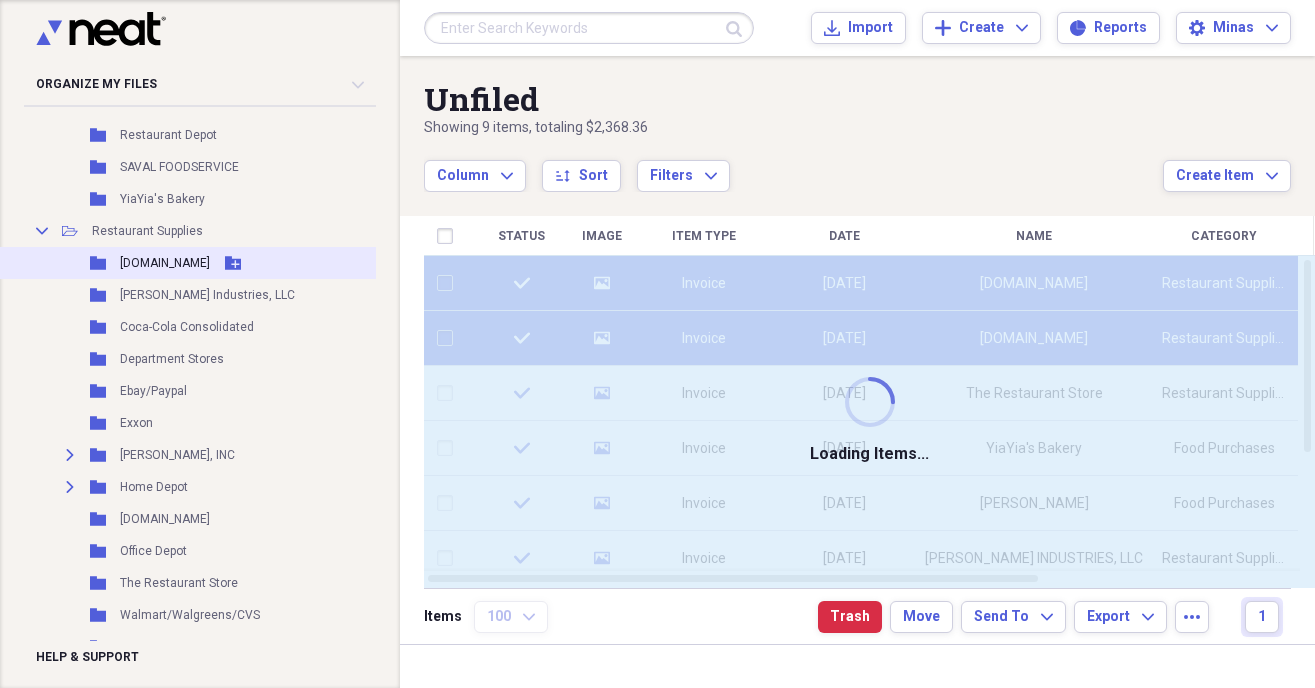 checkbox on "false" 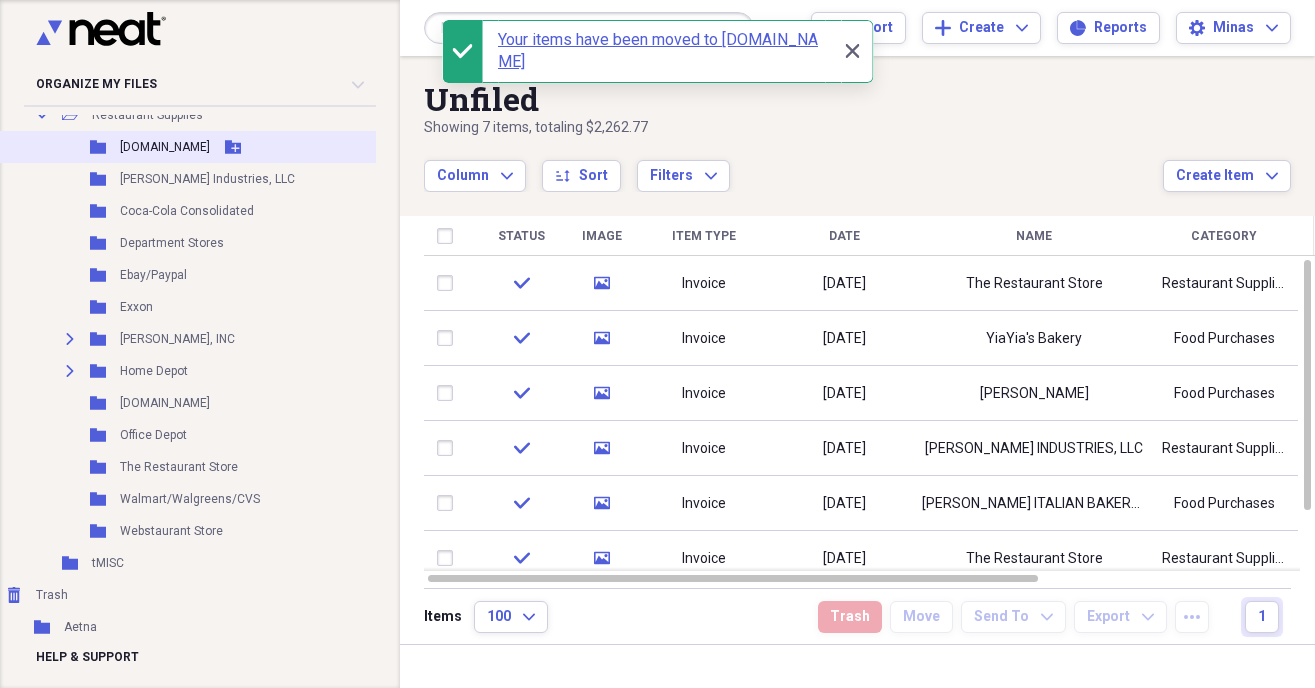 scroll, scrollTop: 1762, scrollLeft: 30, axis: both 